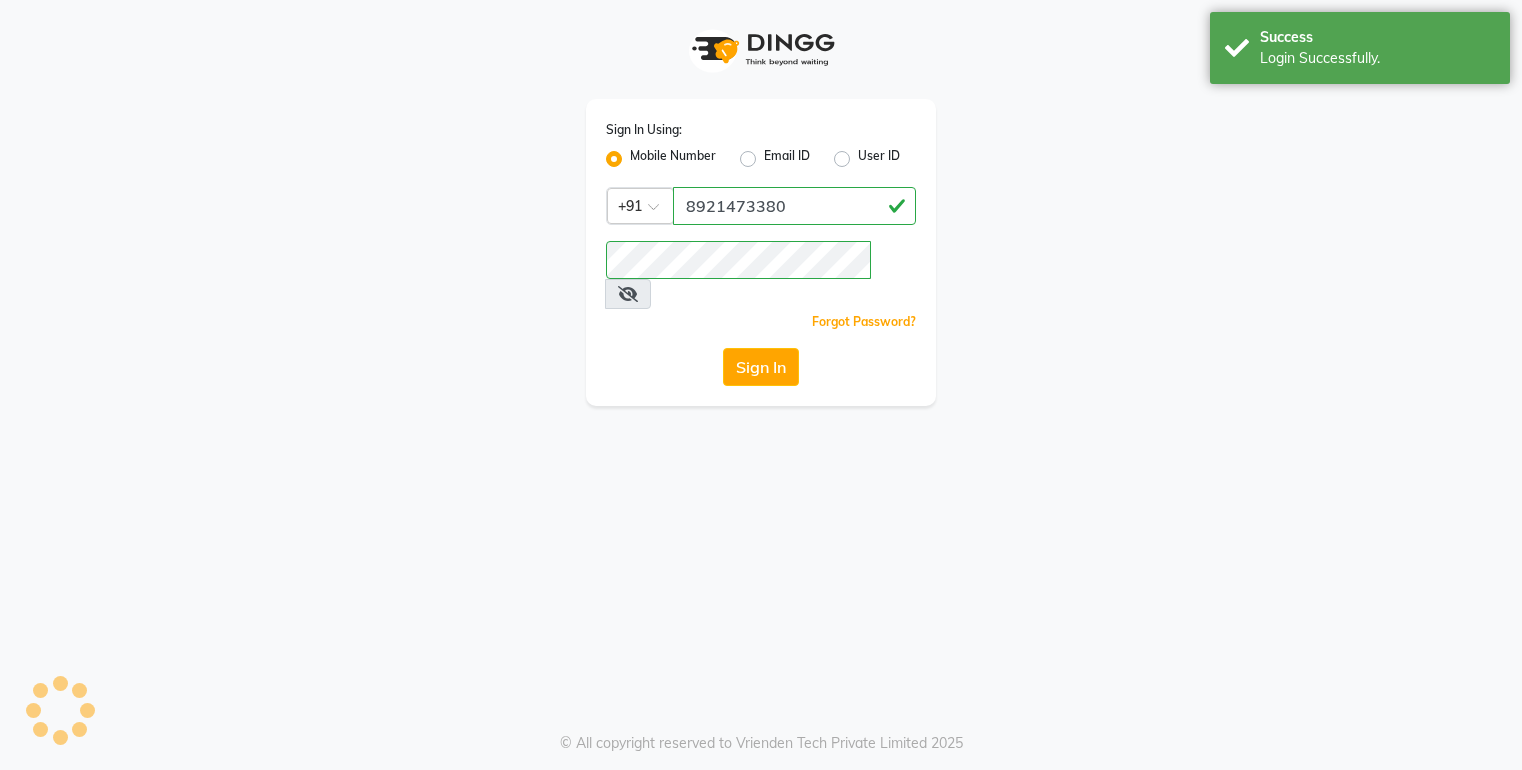 scroll, scrollTop: 0, scrollLeft: 0, axis: both 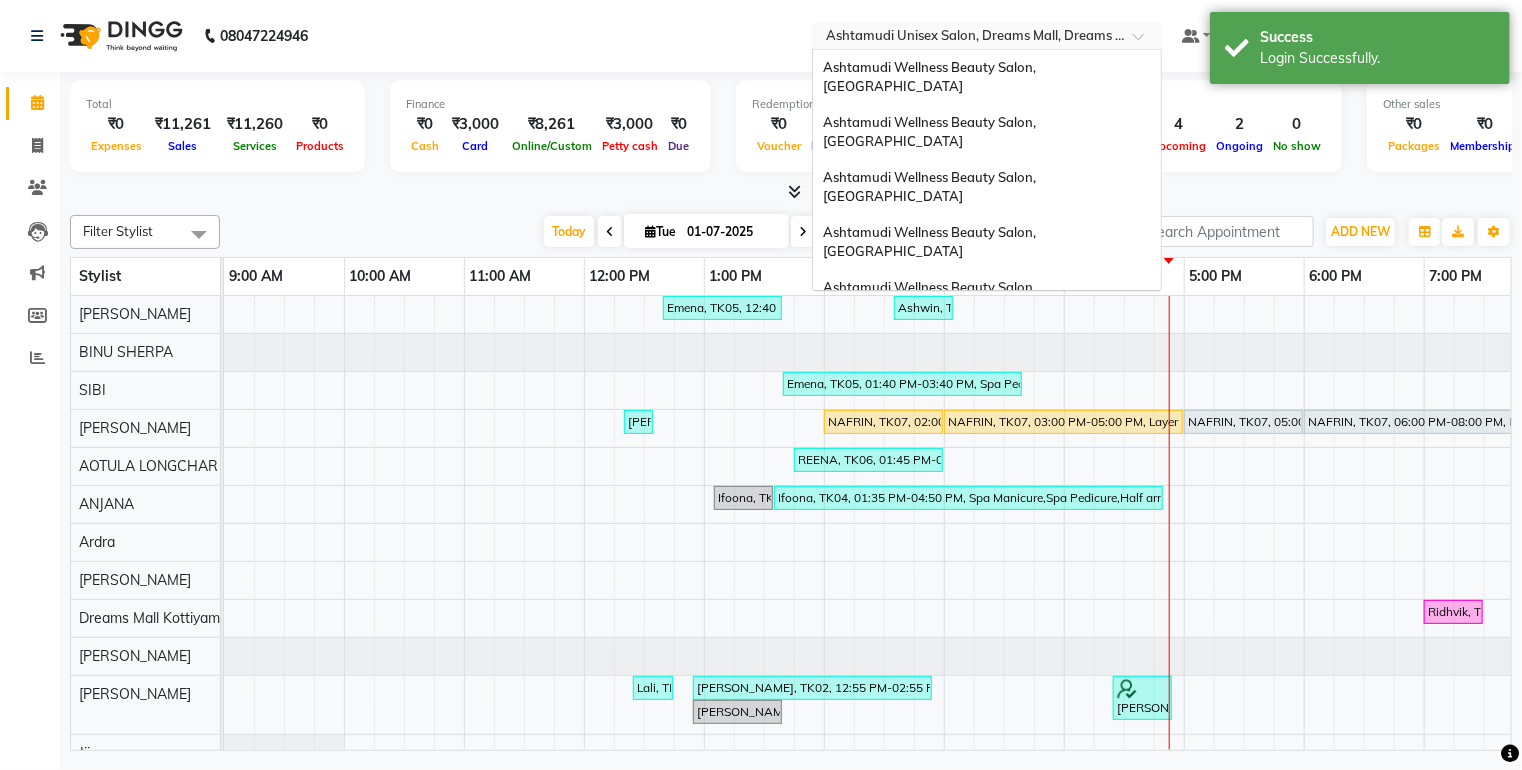click at bounding box center (1145, 42) 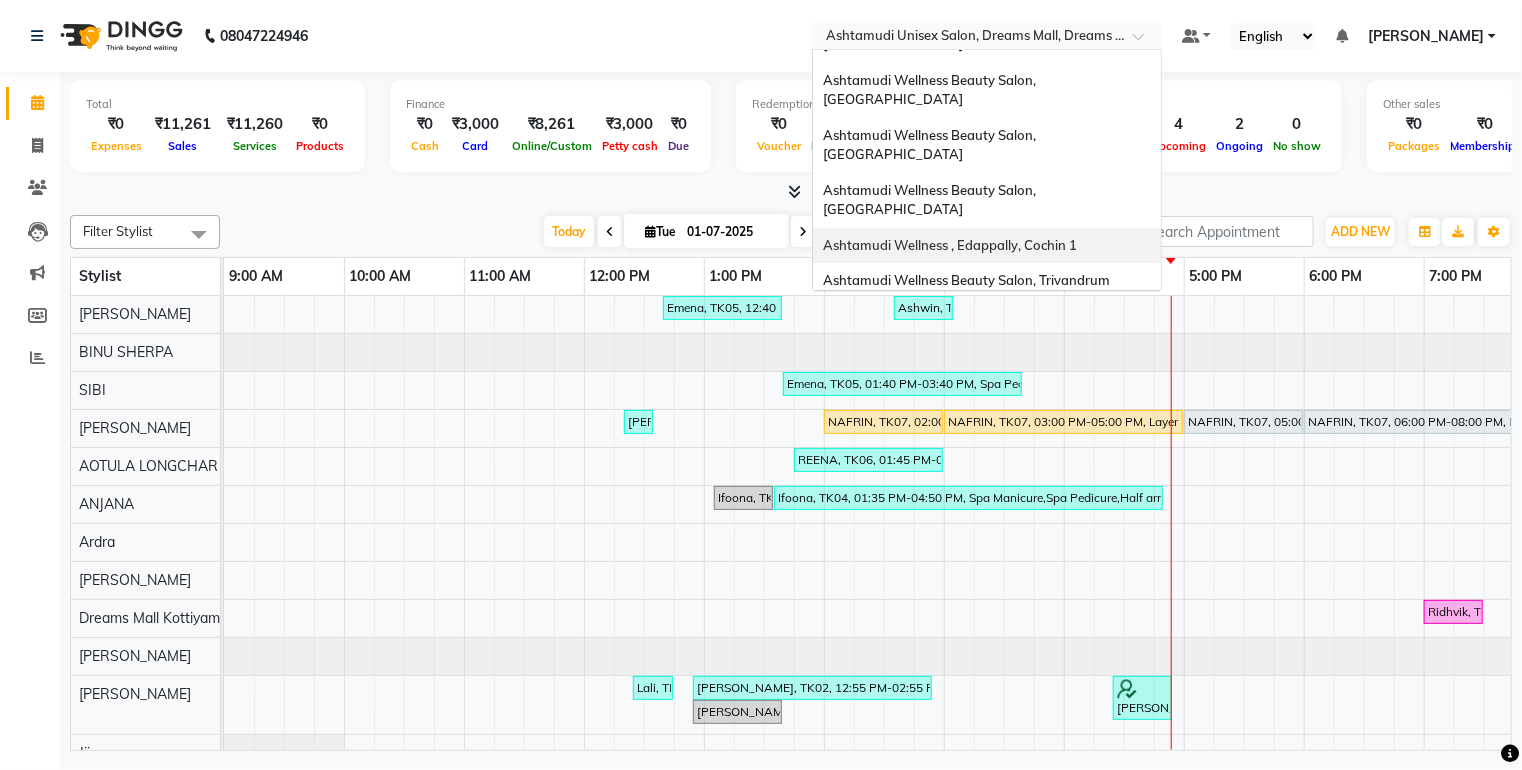 scroll, scrollTop: 100, scrollLeft: 0, axis: vertical 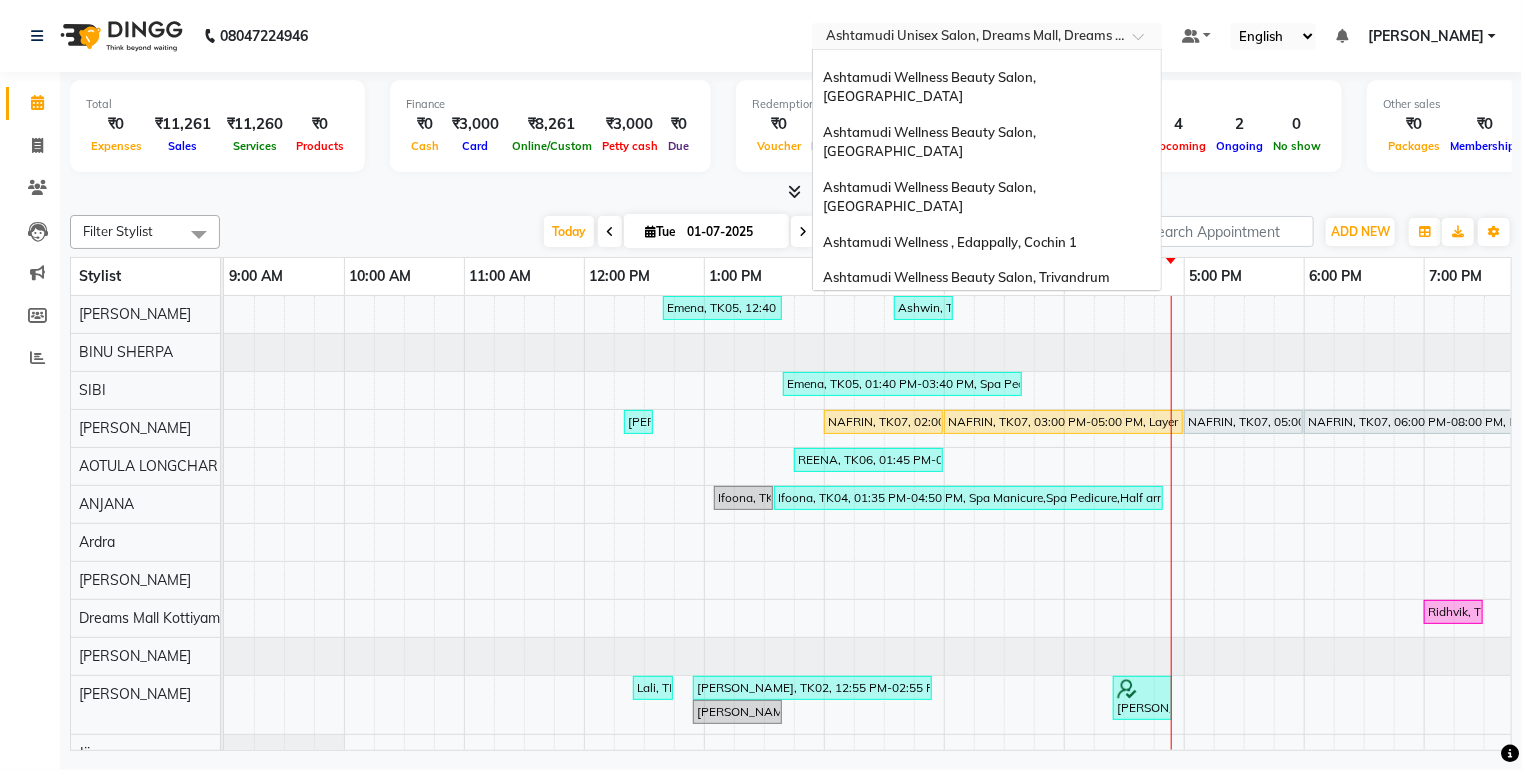 click on "Ashtamudi Wellness Beauty Salon, [GEOGRAPHIC_DATA]" at bounding box center (931, 323) 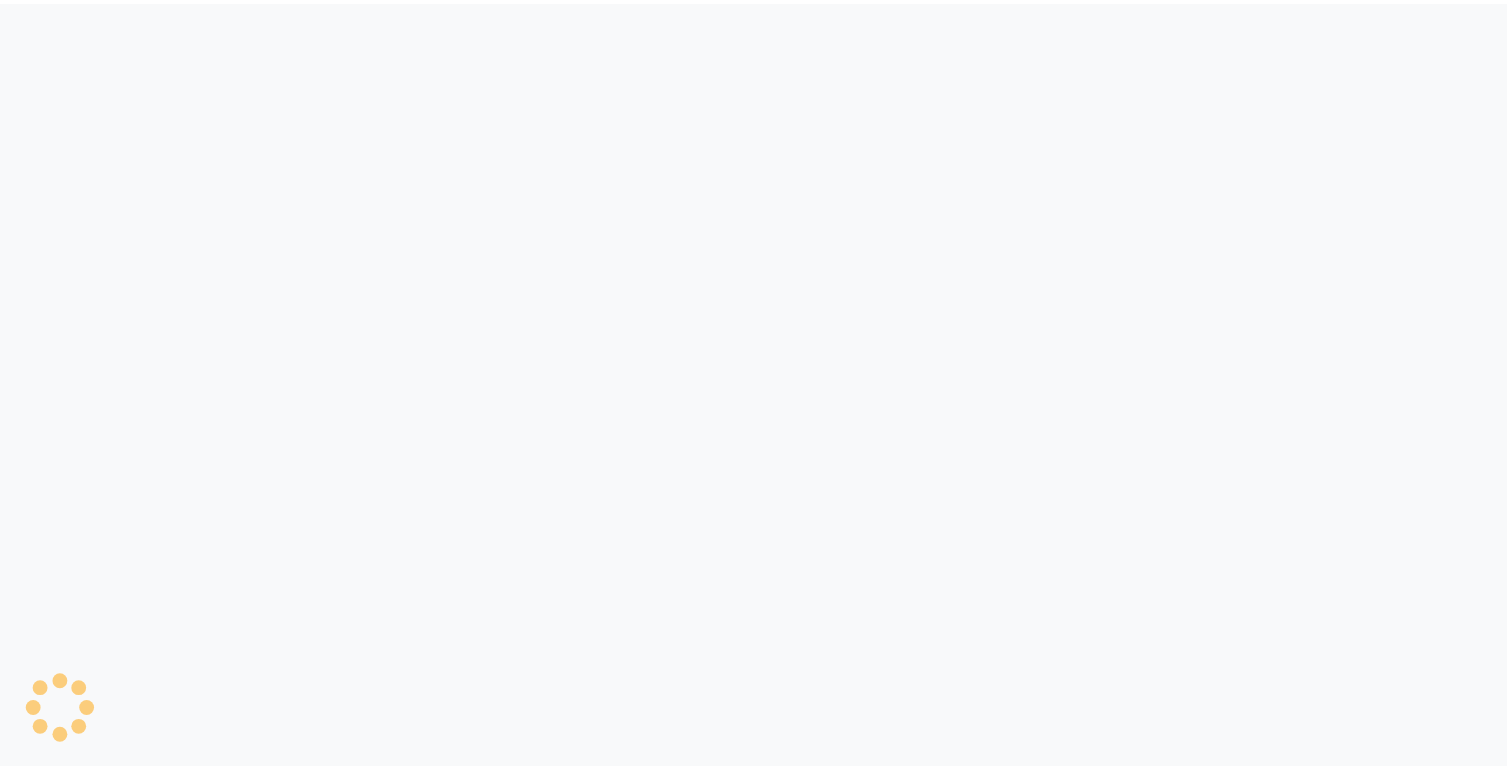 scroll, scrollTop: 0, scrollLeft: 0, axis: both 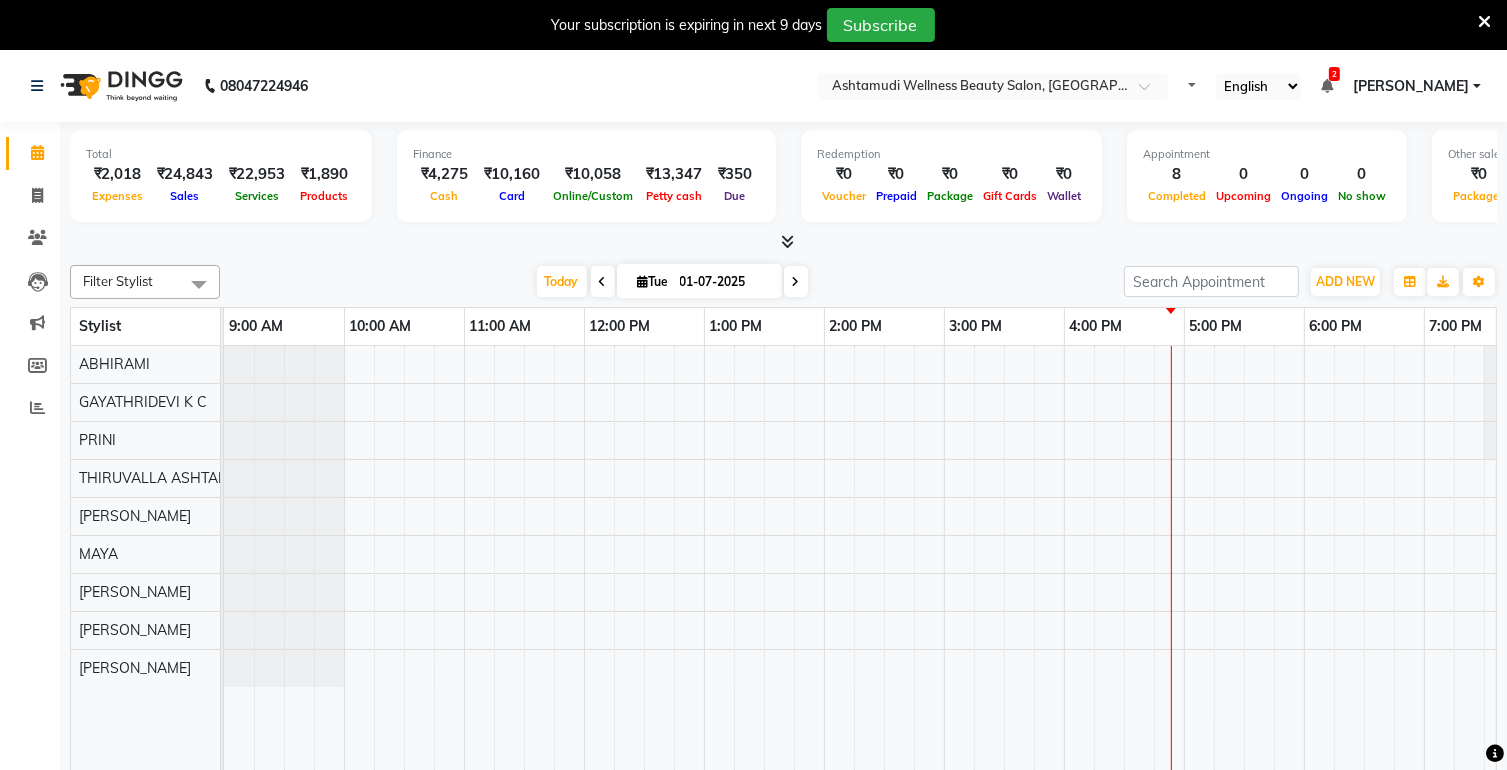 select on "en" 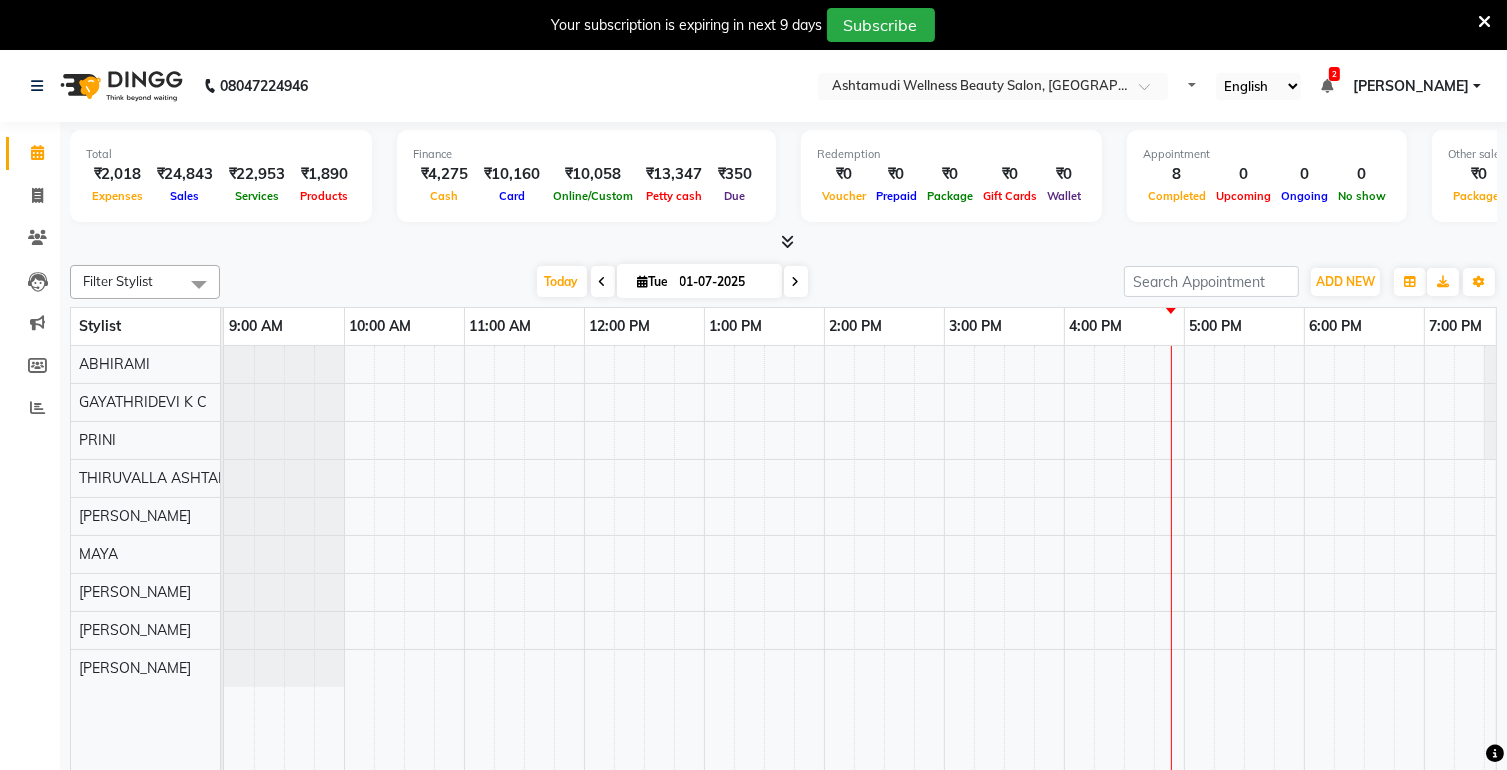 scroll, scrollTop: 0, scrollLeft: 0, axis: both 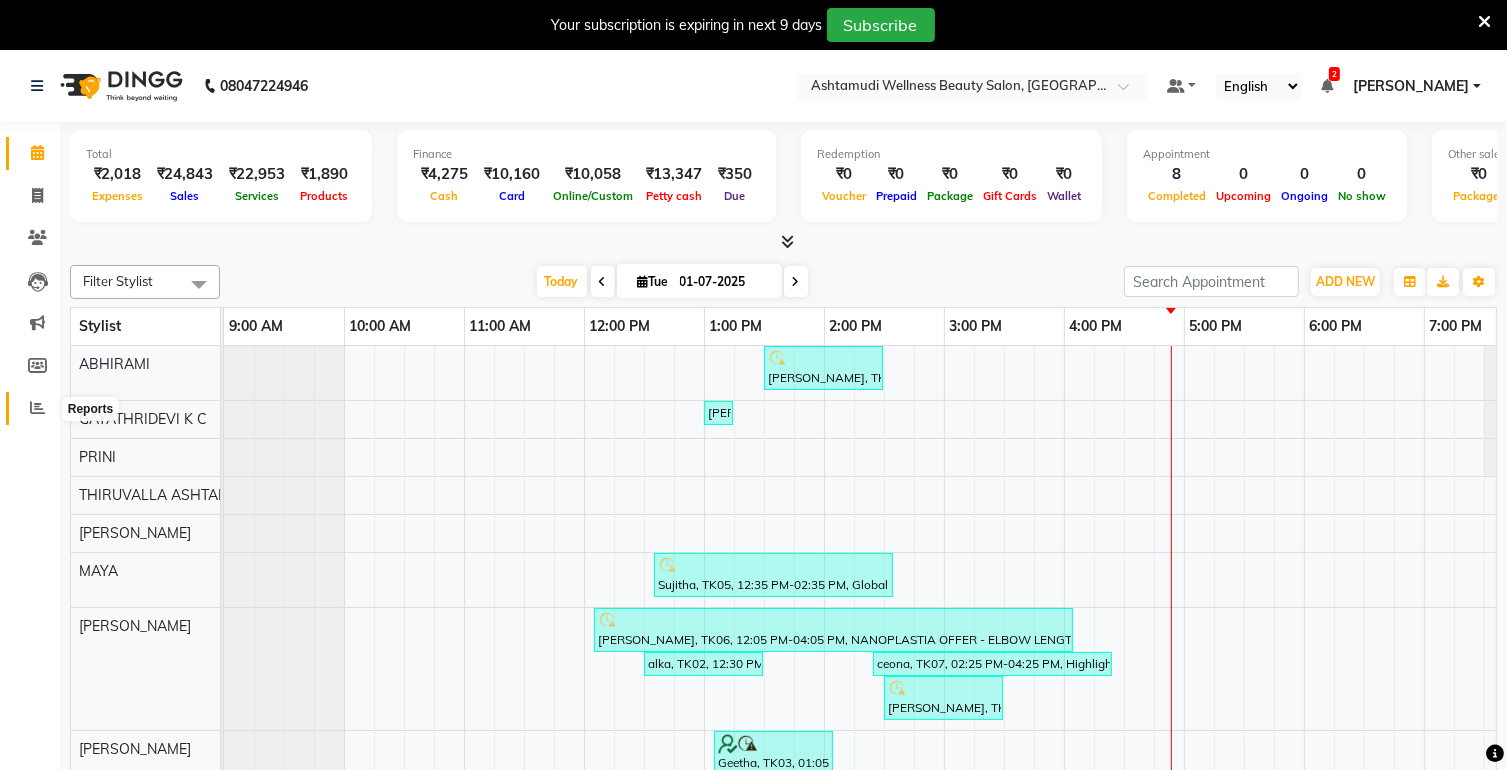 click 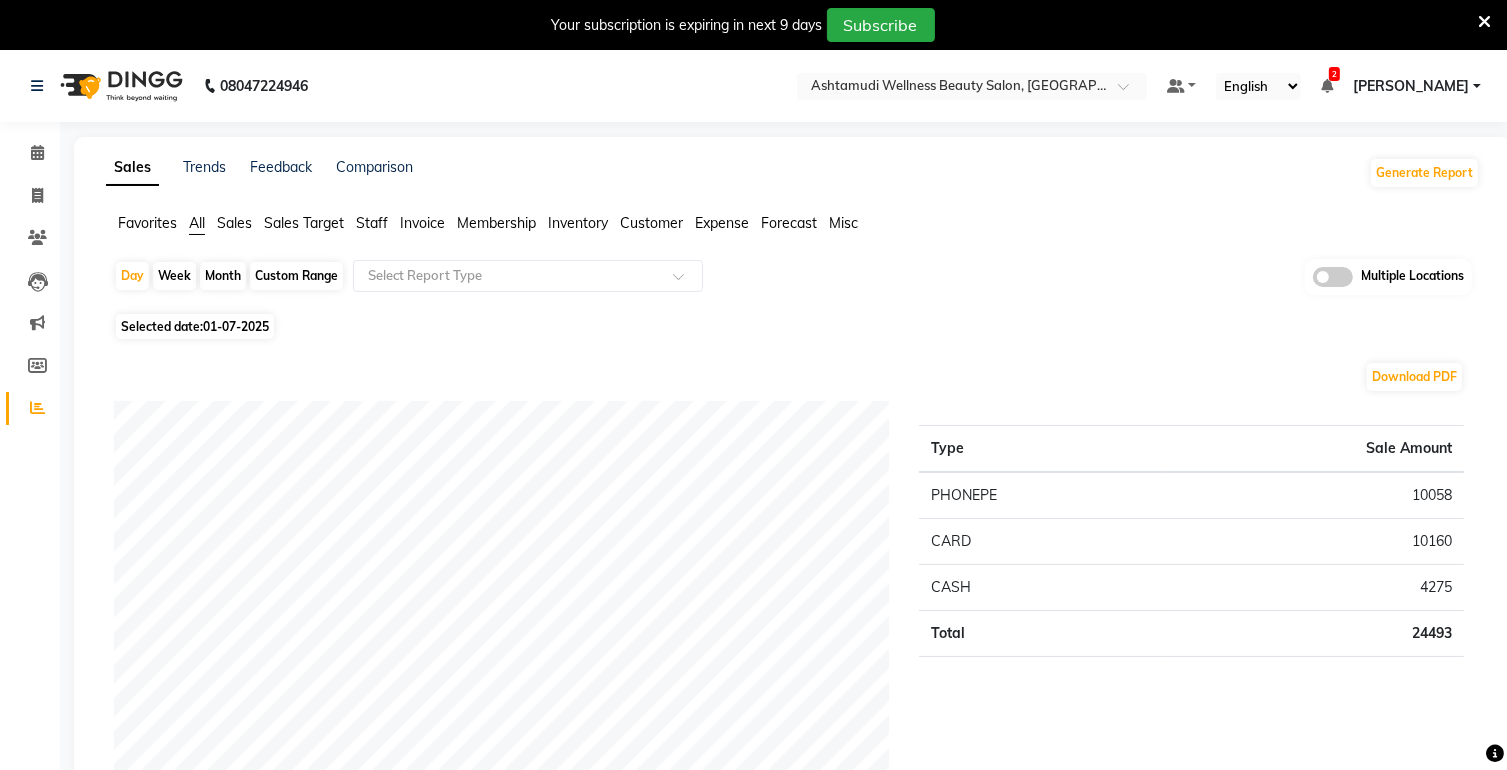 click 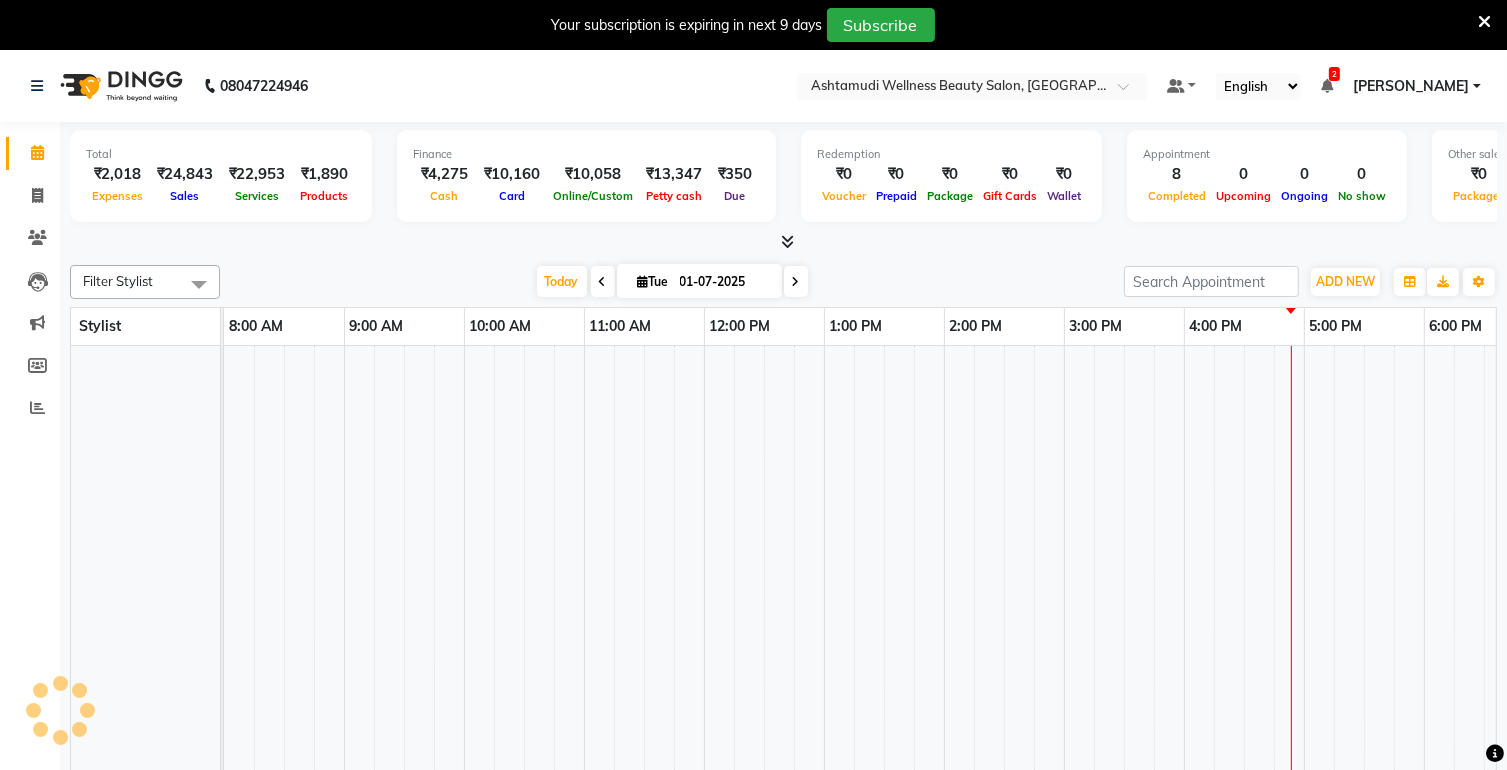 scroll, scrollTop: 0, scrollLeft: 0, axis: both 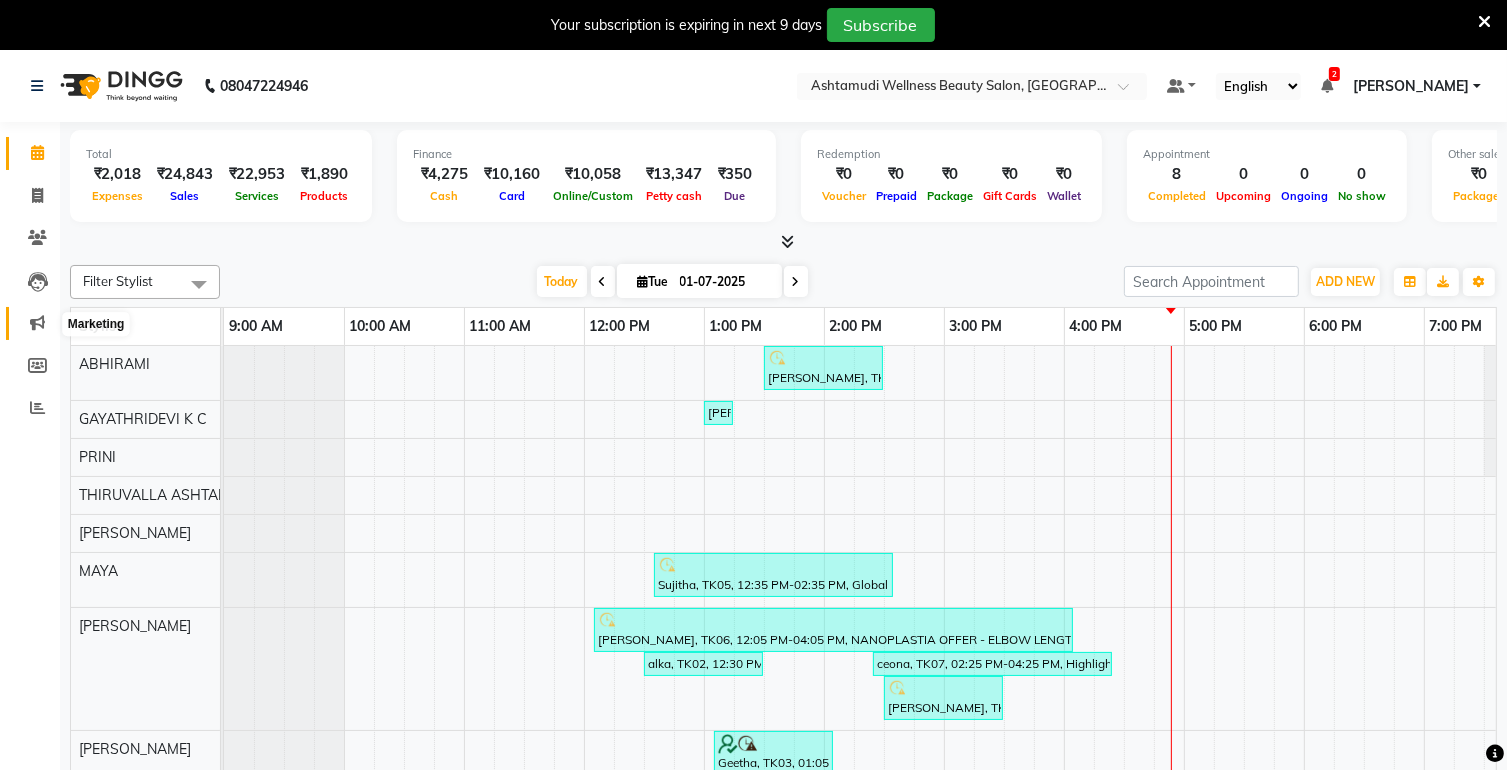 click 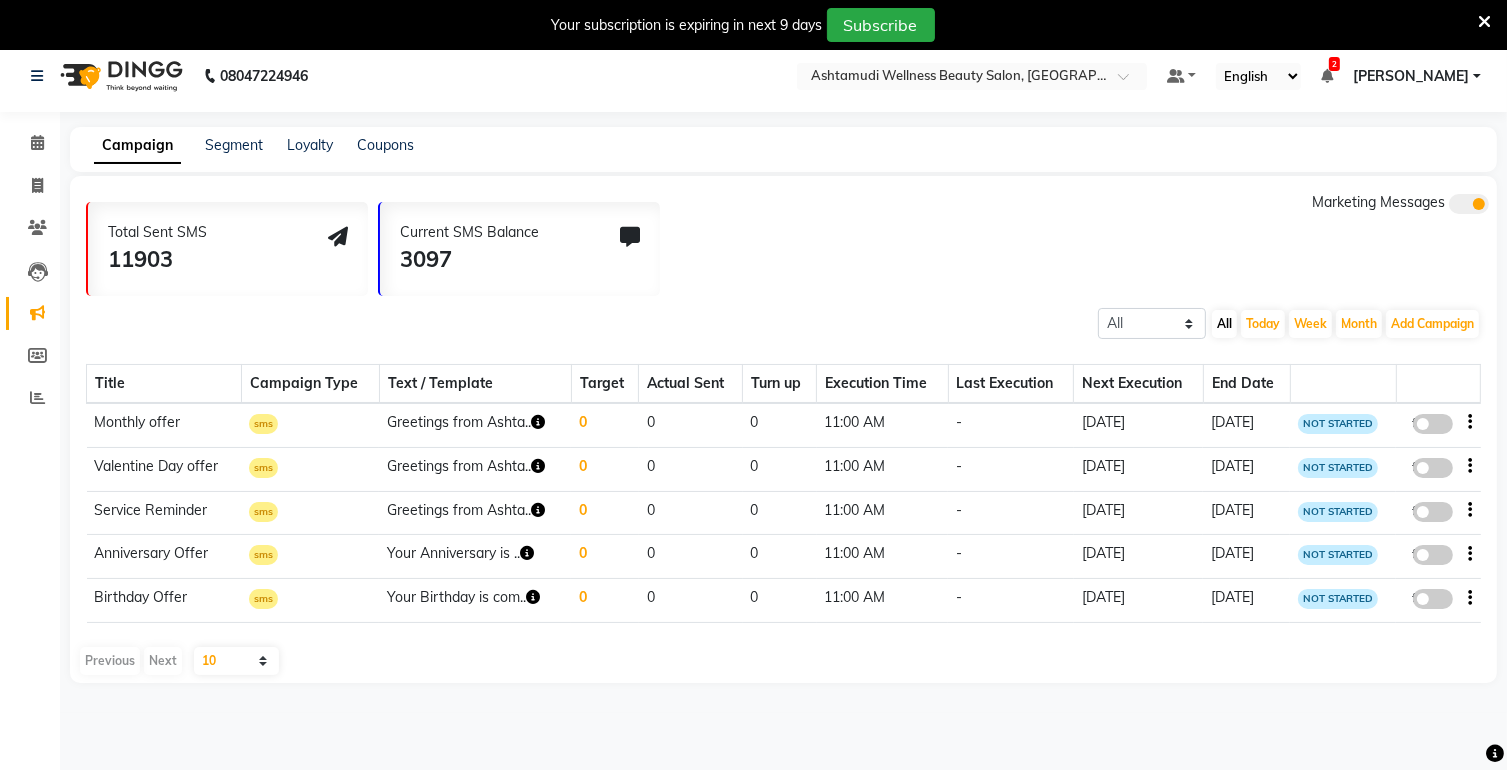 scroll, scrollTop: 0, scrollLeft: 0, axis: both 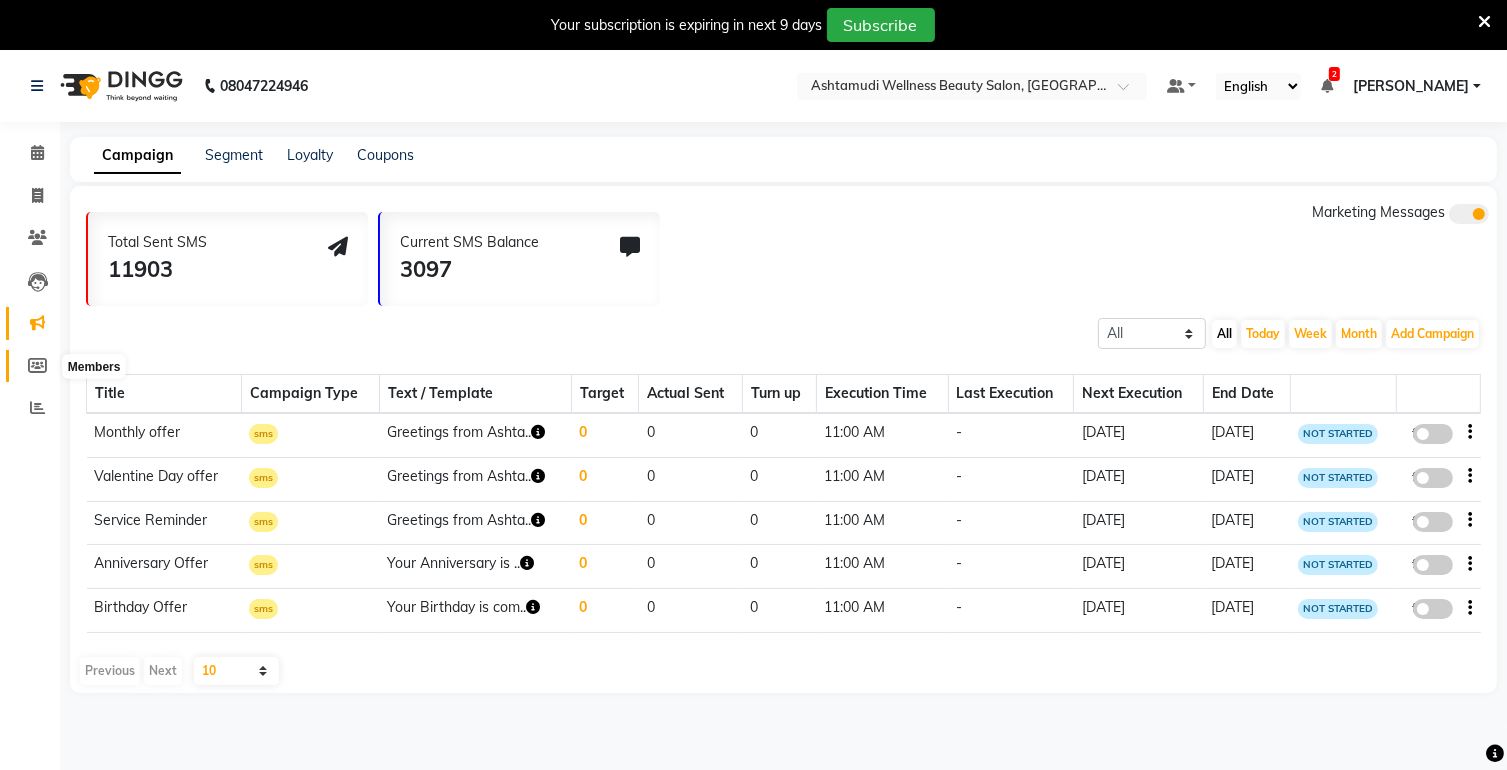 click 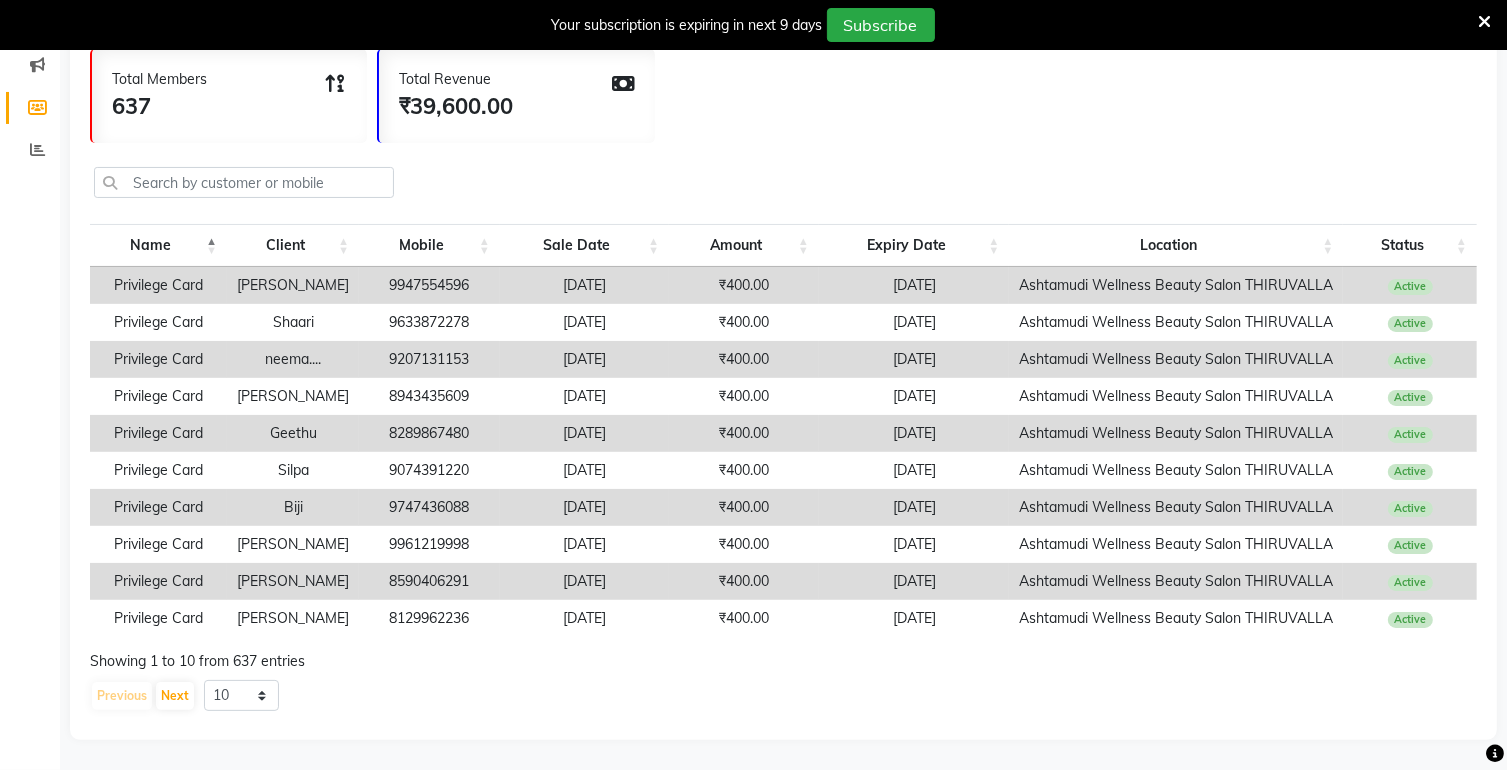 scroll, scrollTop: 0, scrollLeft: 0, axis: both 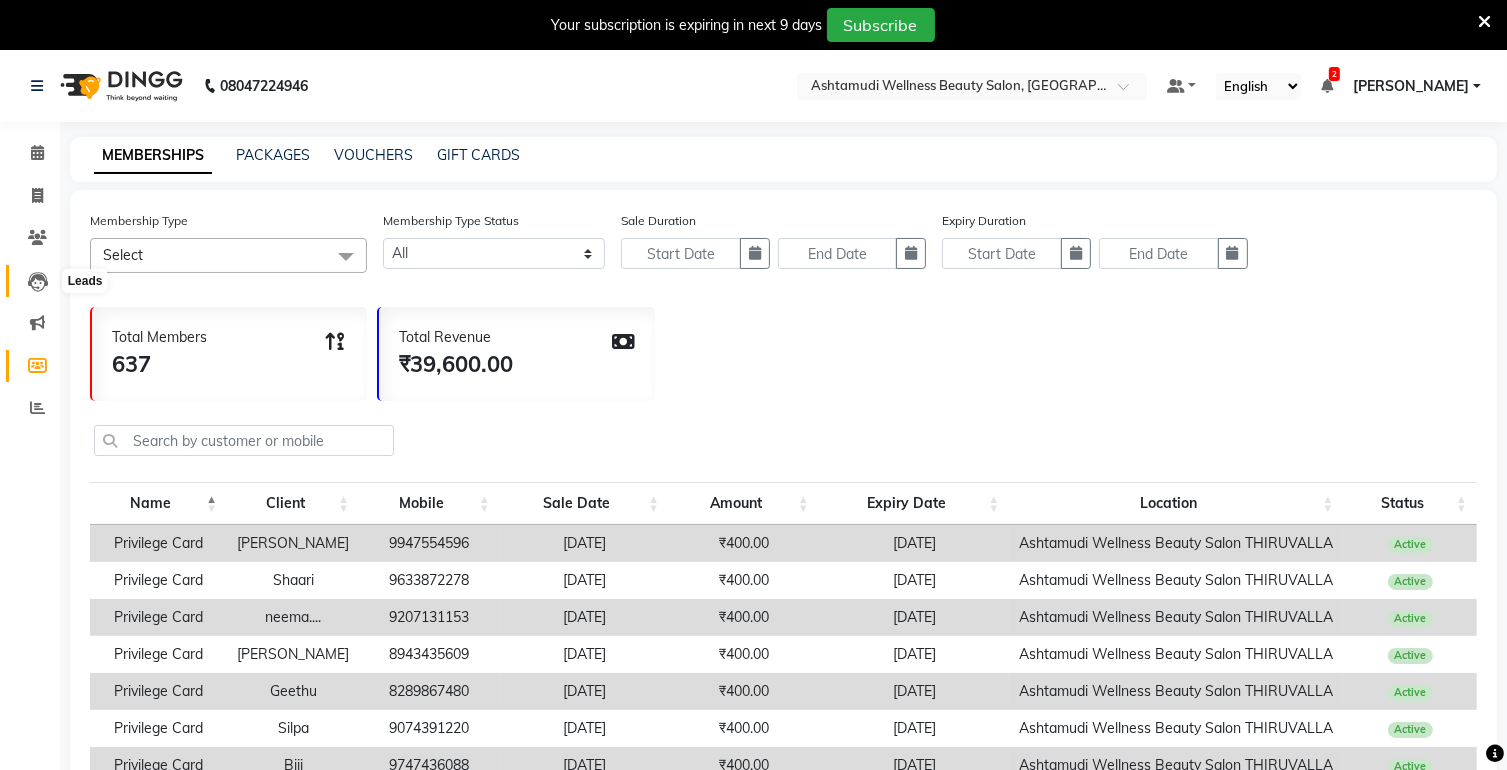 click 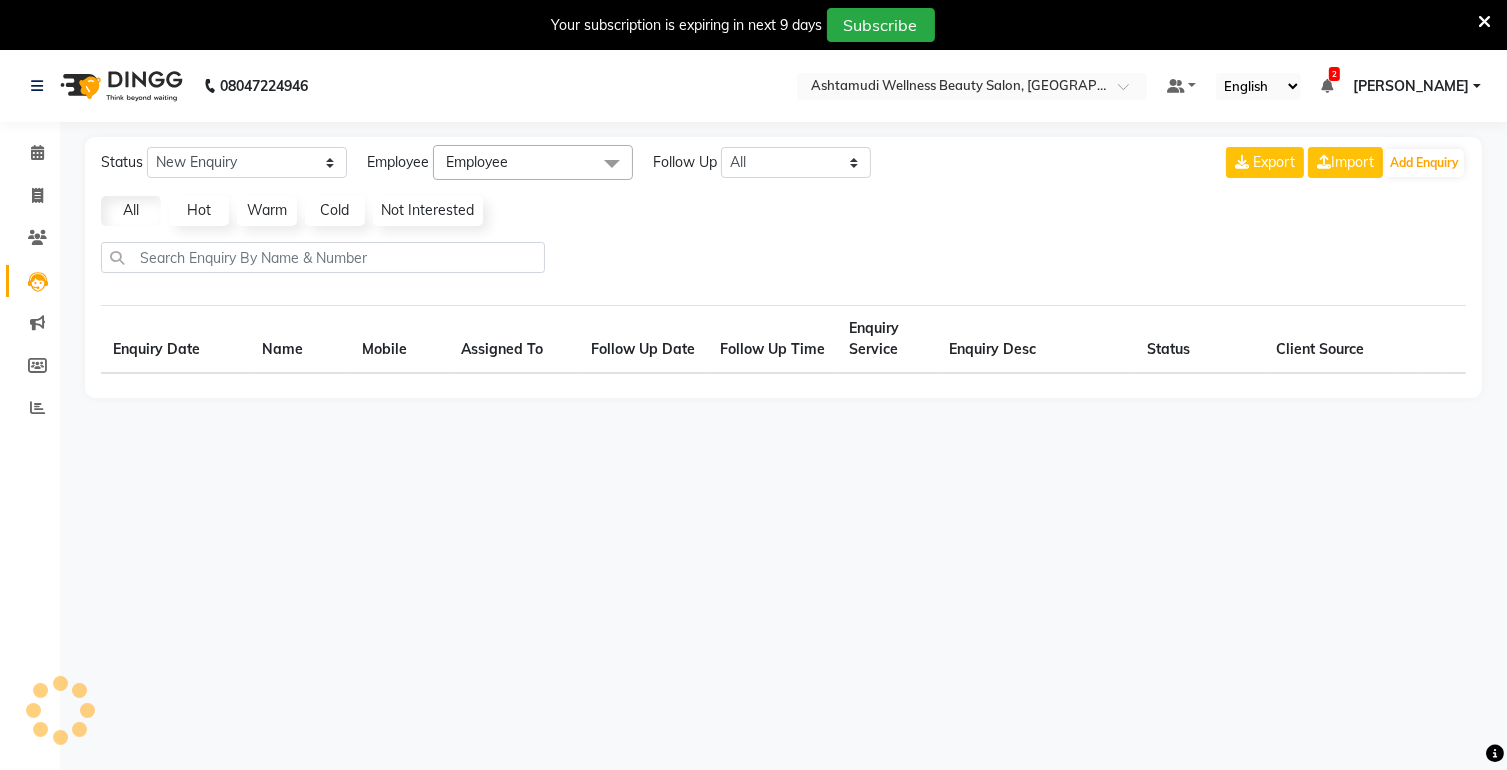 select on "10" 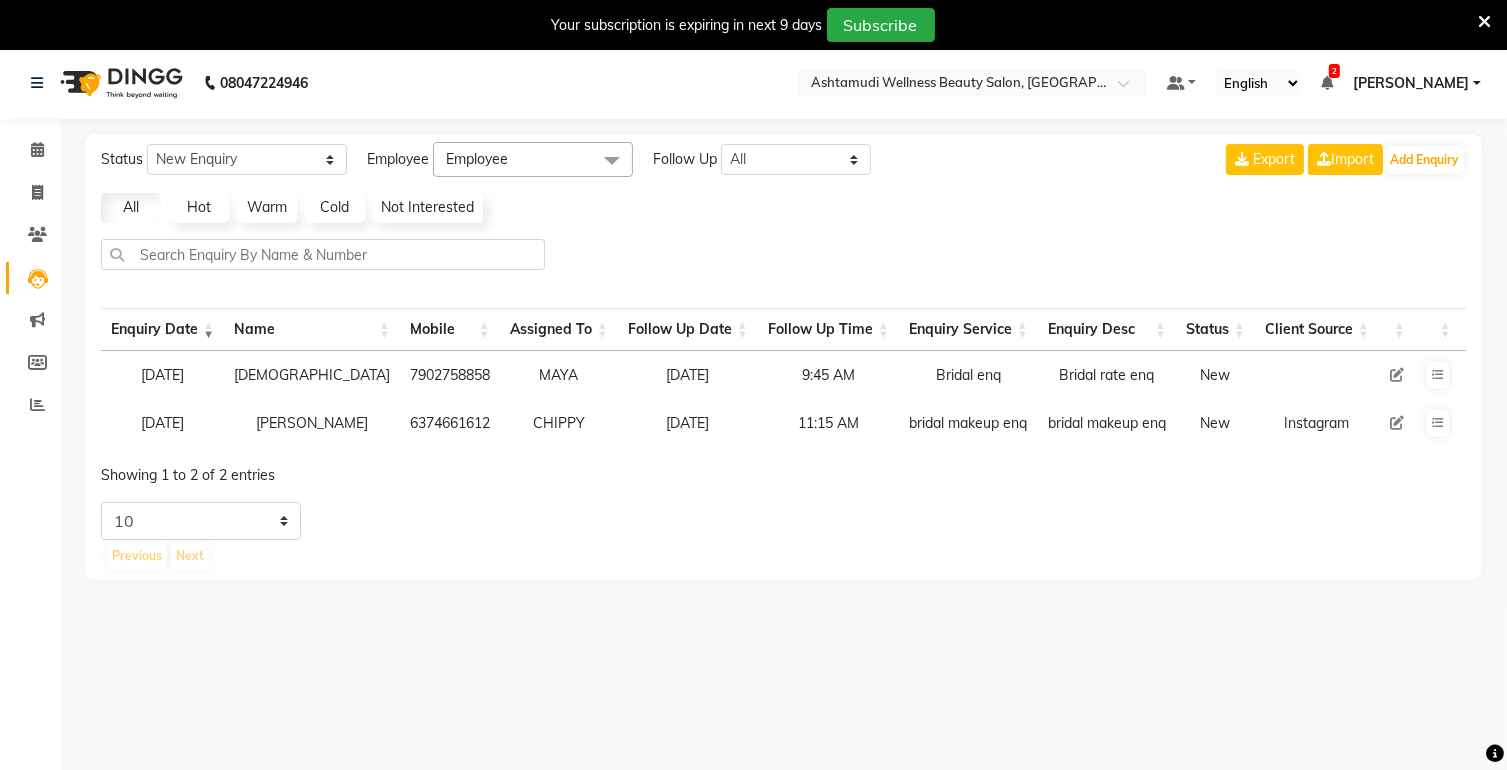 scroll, scrollTop: 0, scrollLeft: 0, axis: both 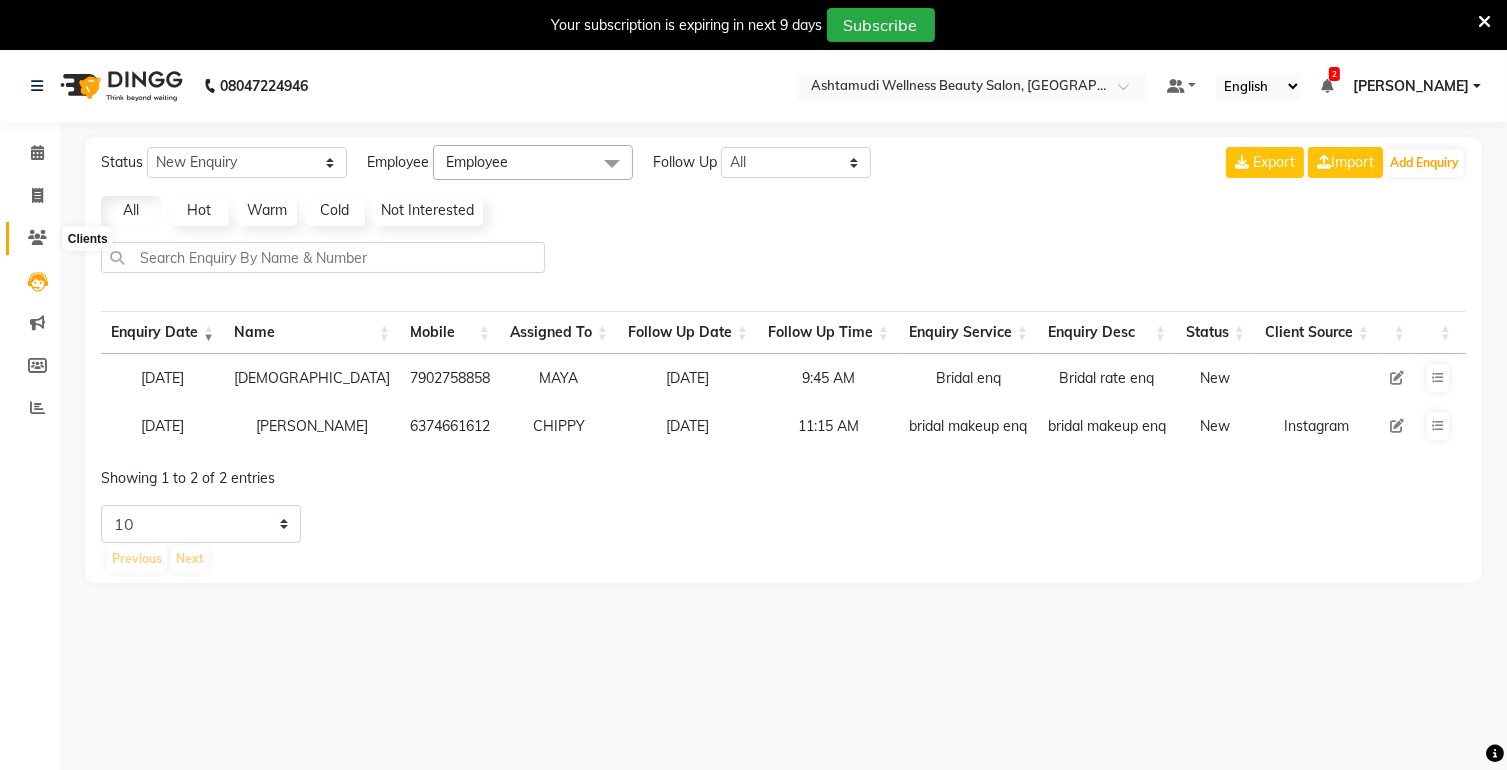 click 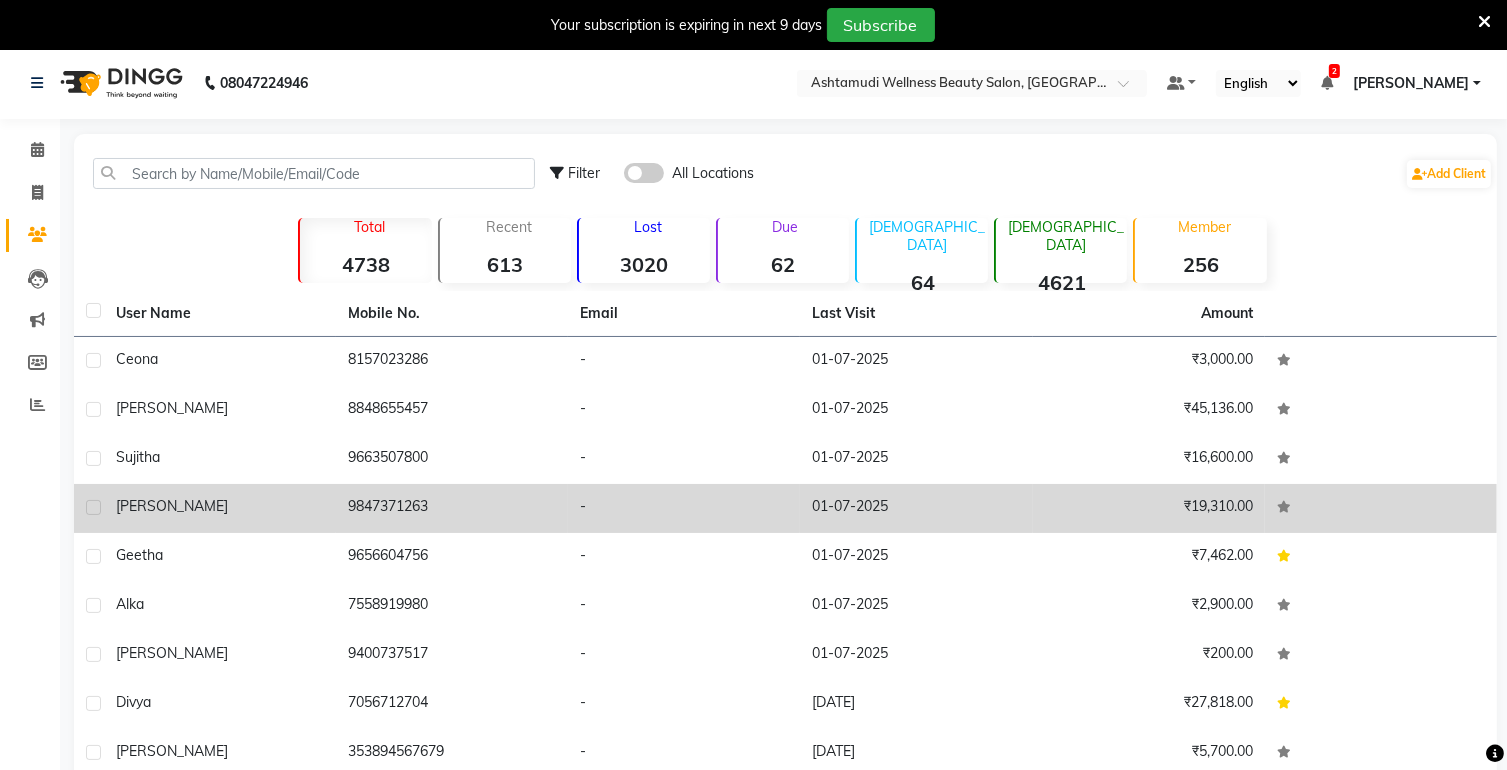 scroll, scrollTop: 0, scrollLeft: 0, axis: both 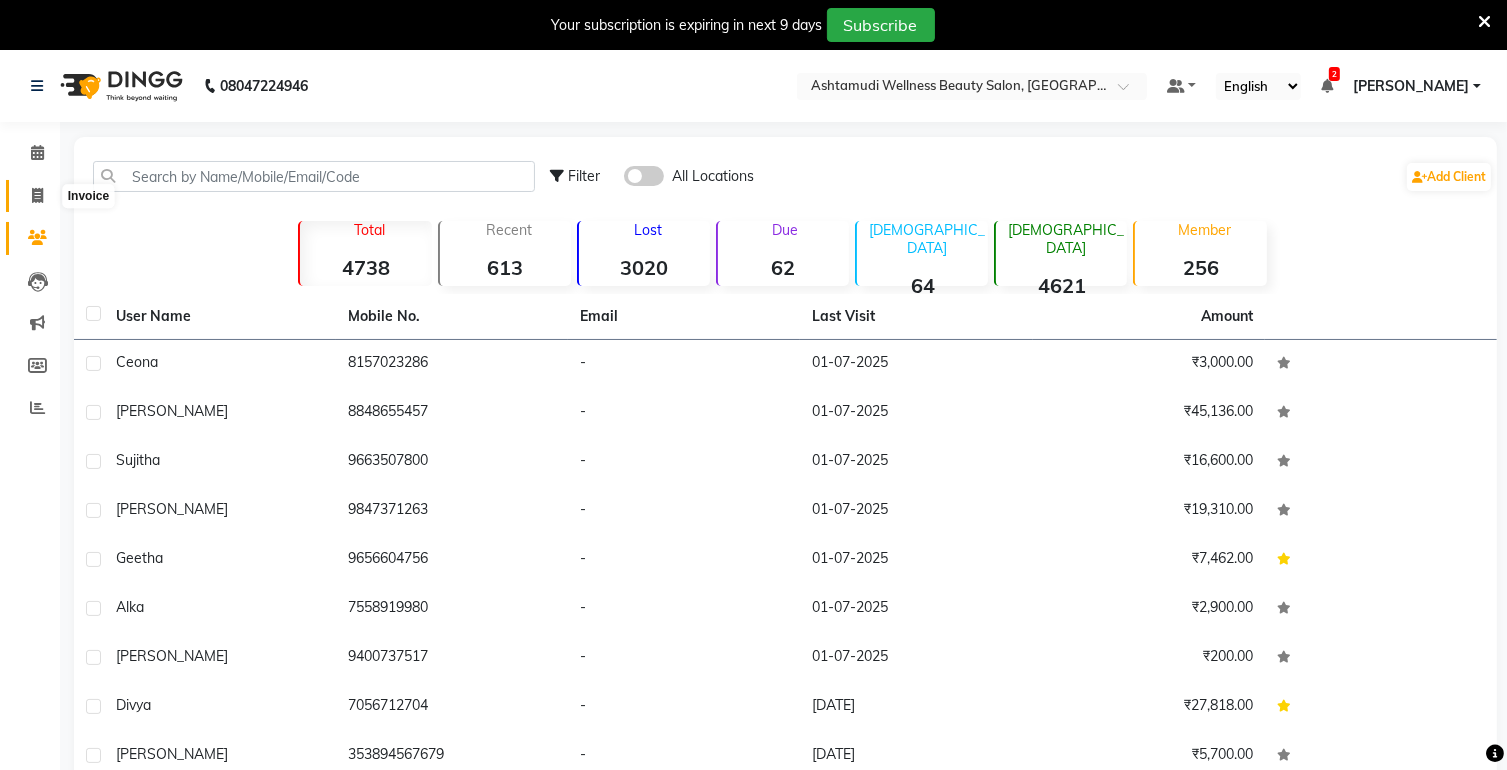 click 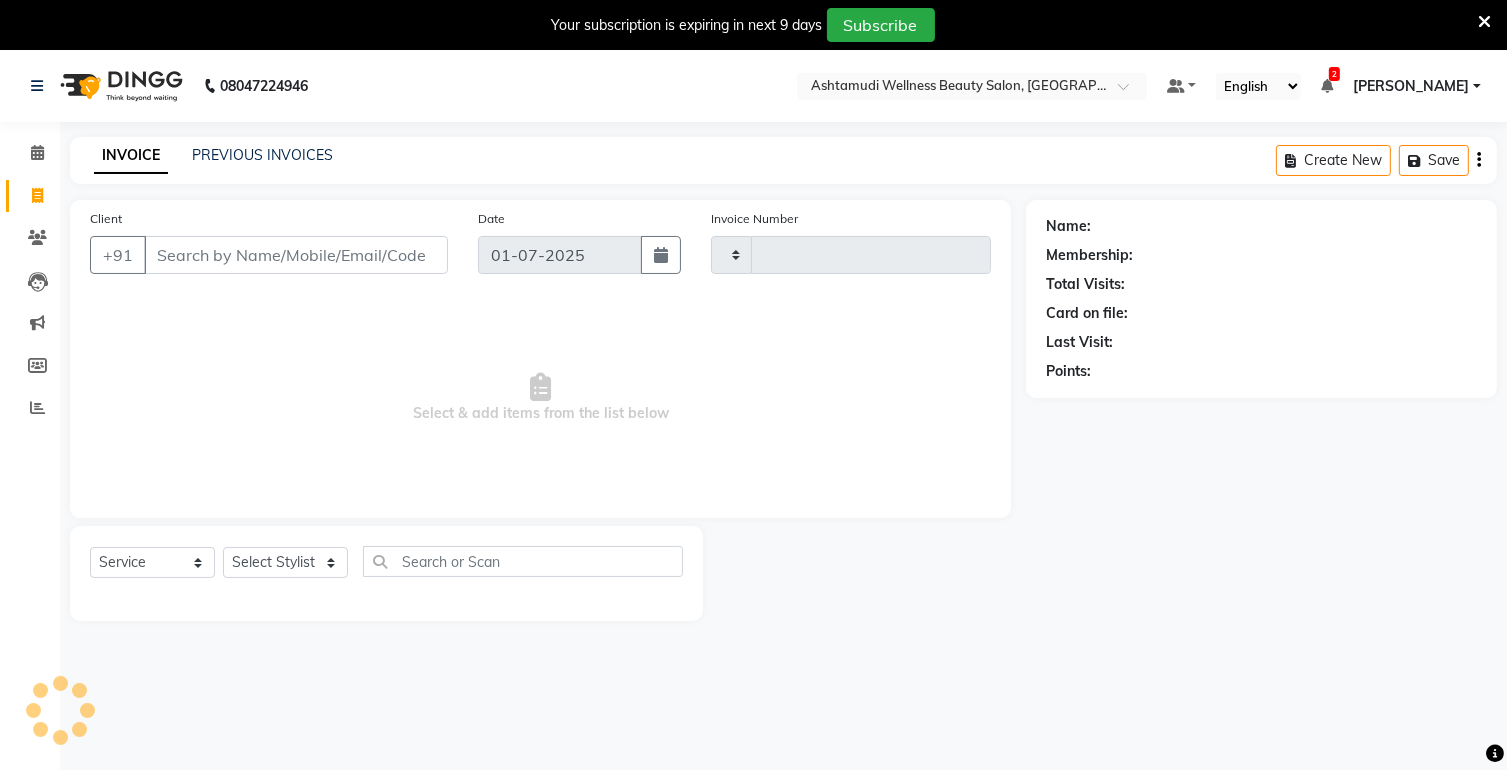 scroll, scrollTop: 50, scrollLeft: 0, axis: vertical 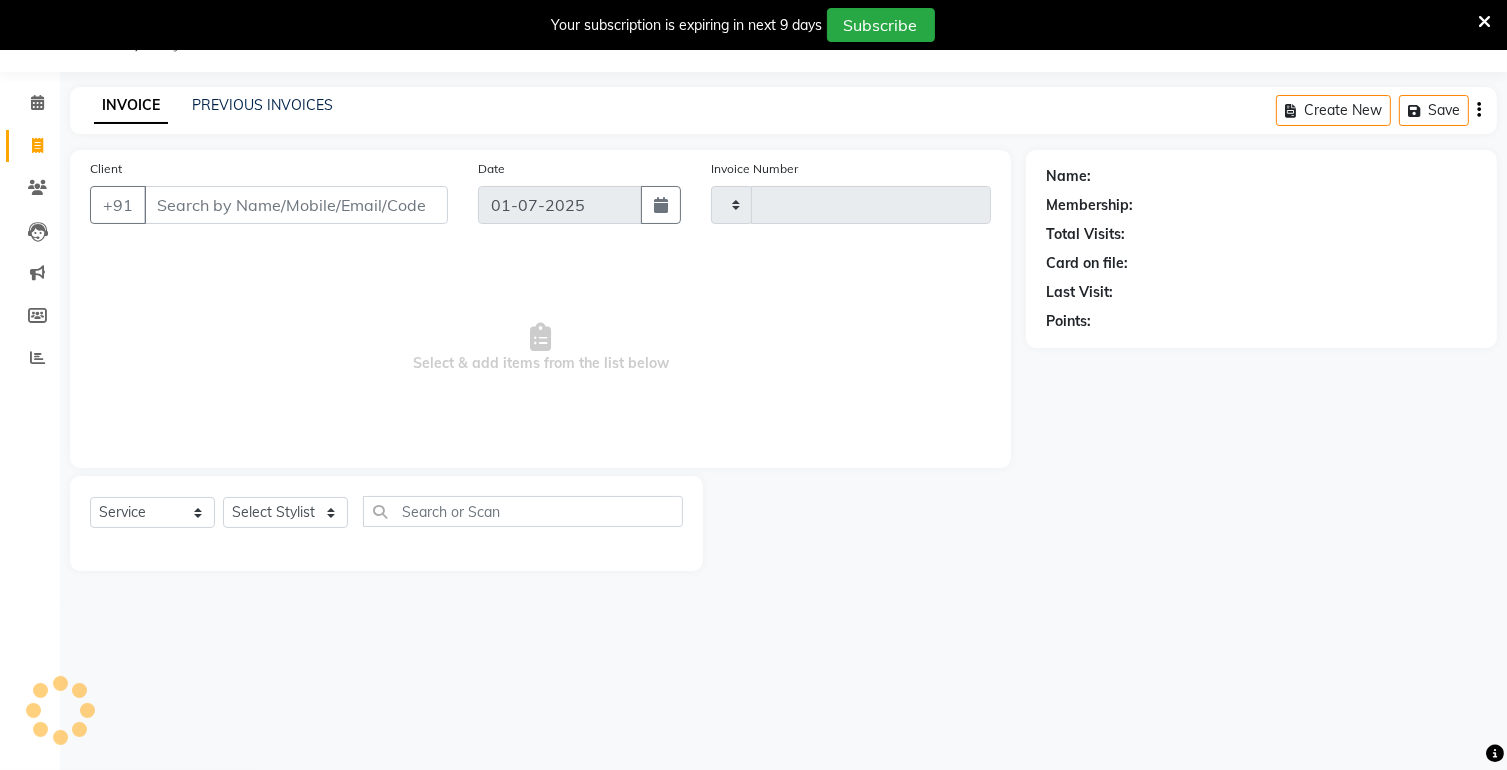type on "0878" 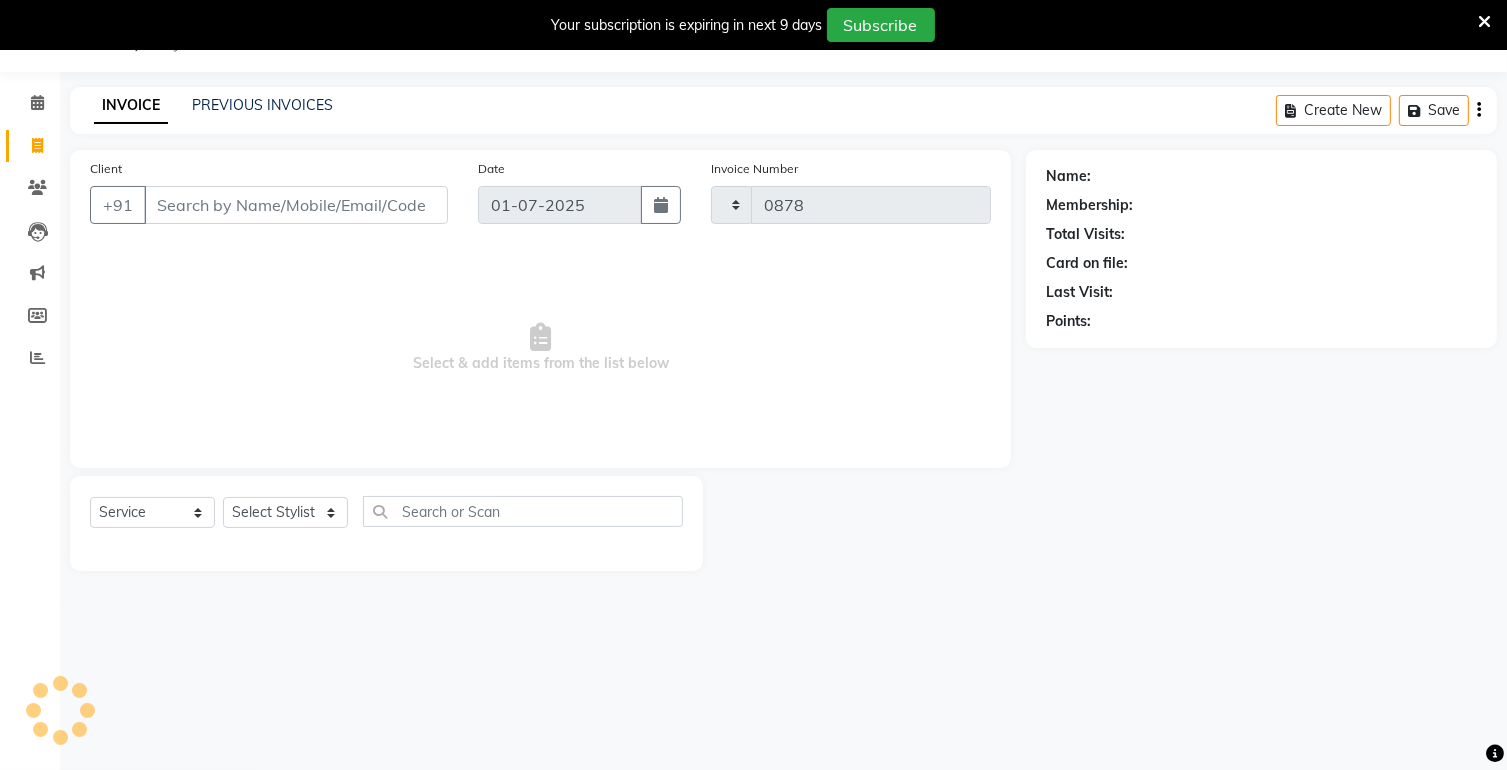 select on "4634" 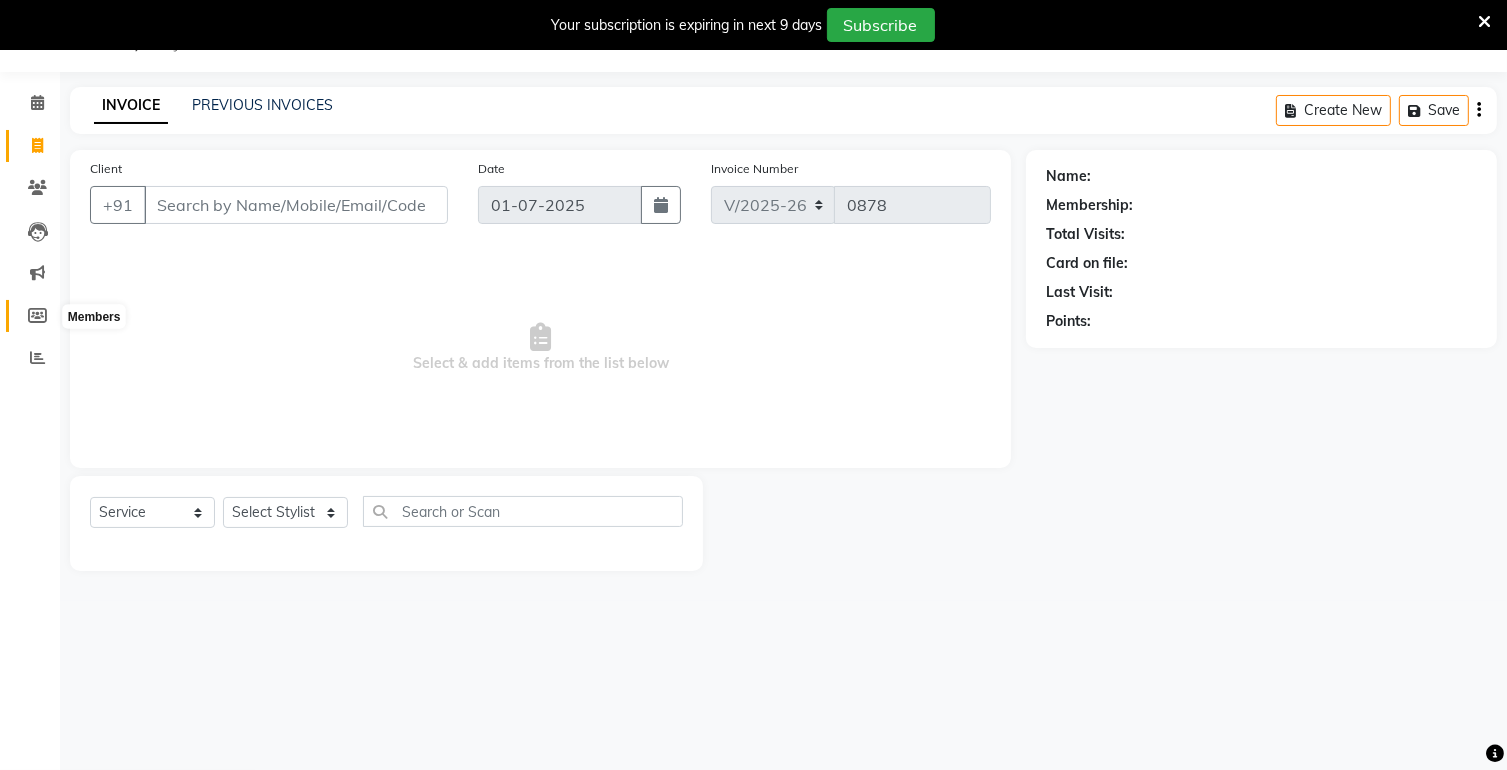 click 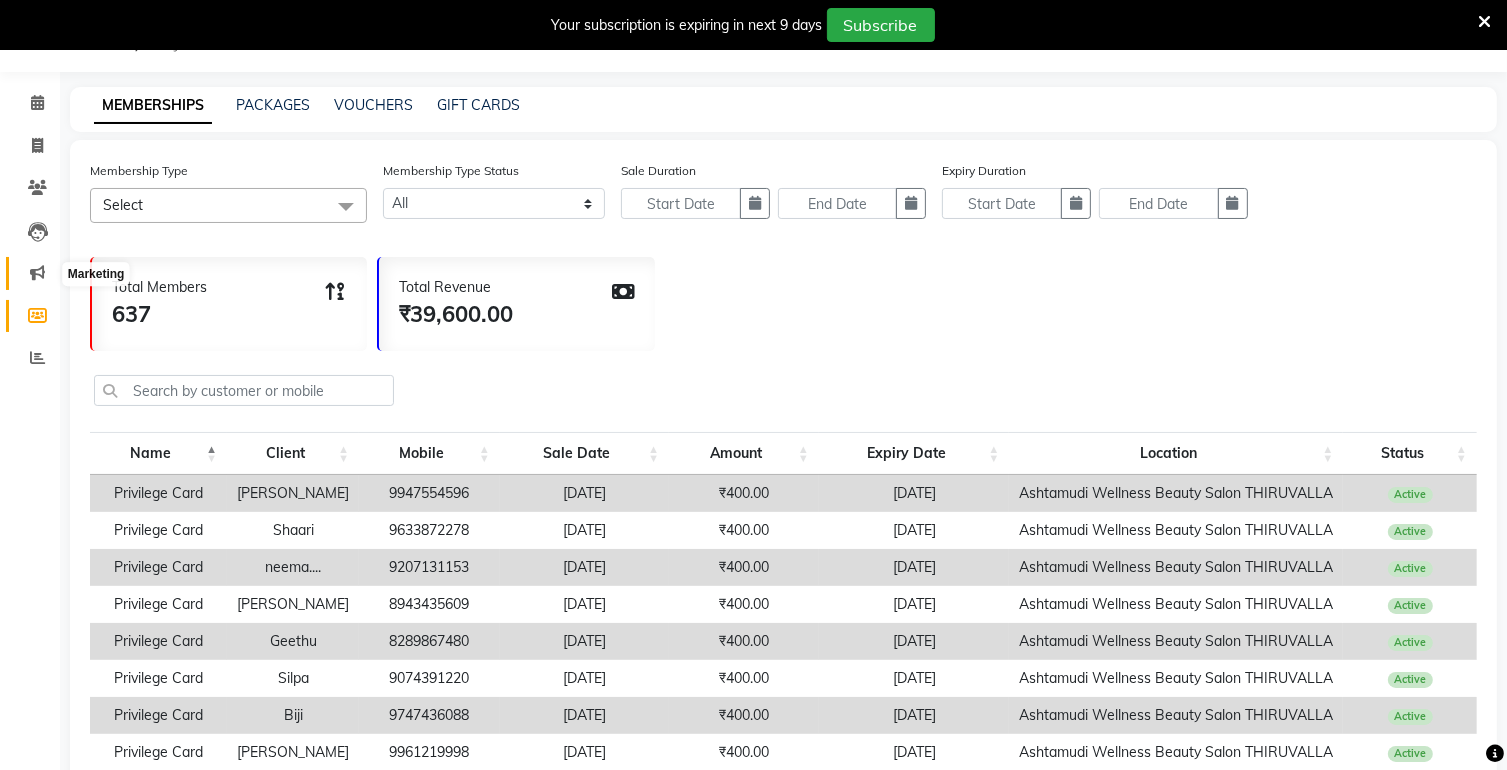 click 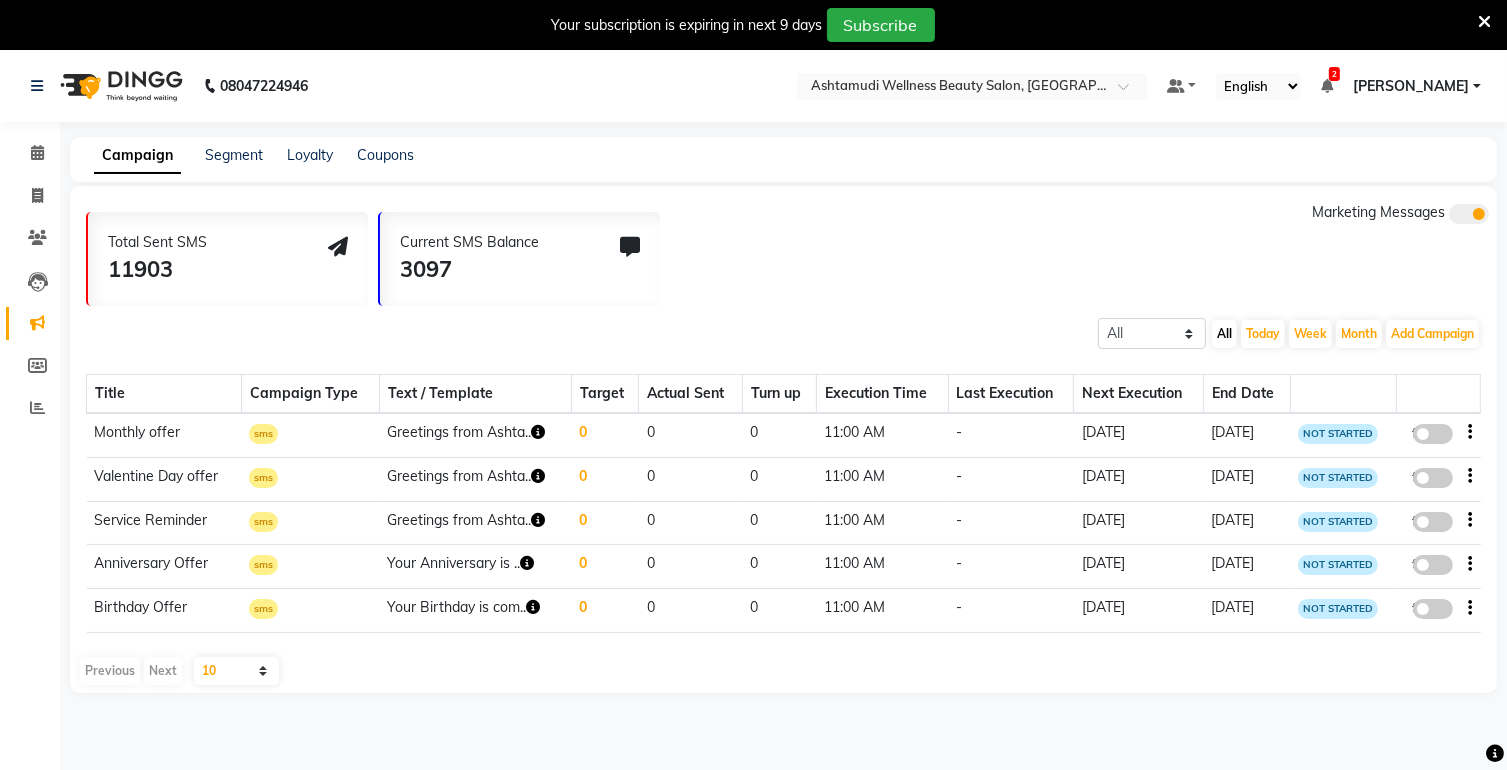 scroll, scrollTop: 50, scrollLeft: 0, axis: vertical 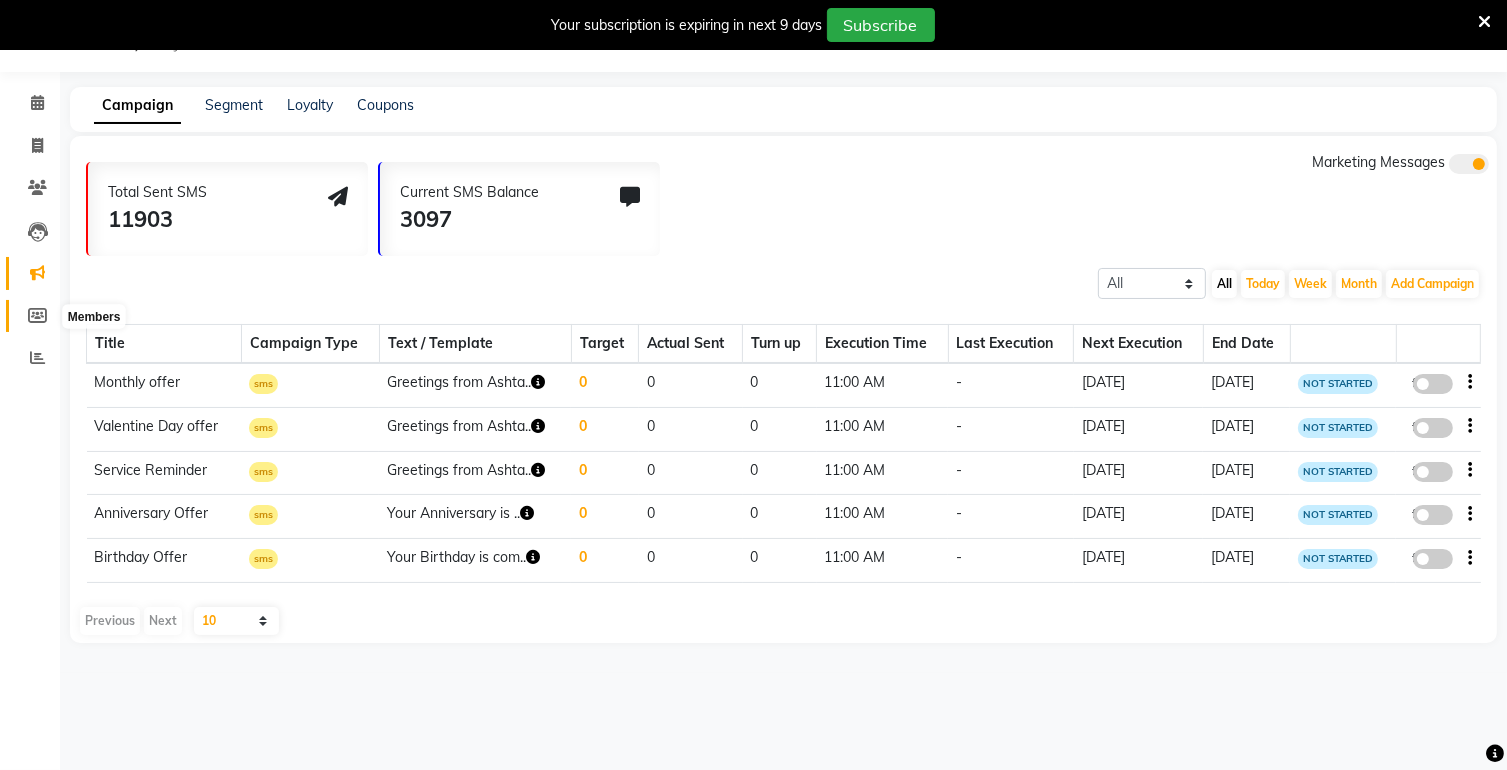 click 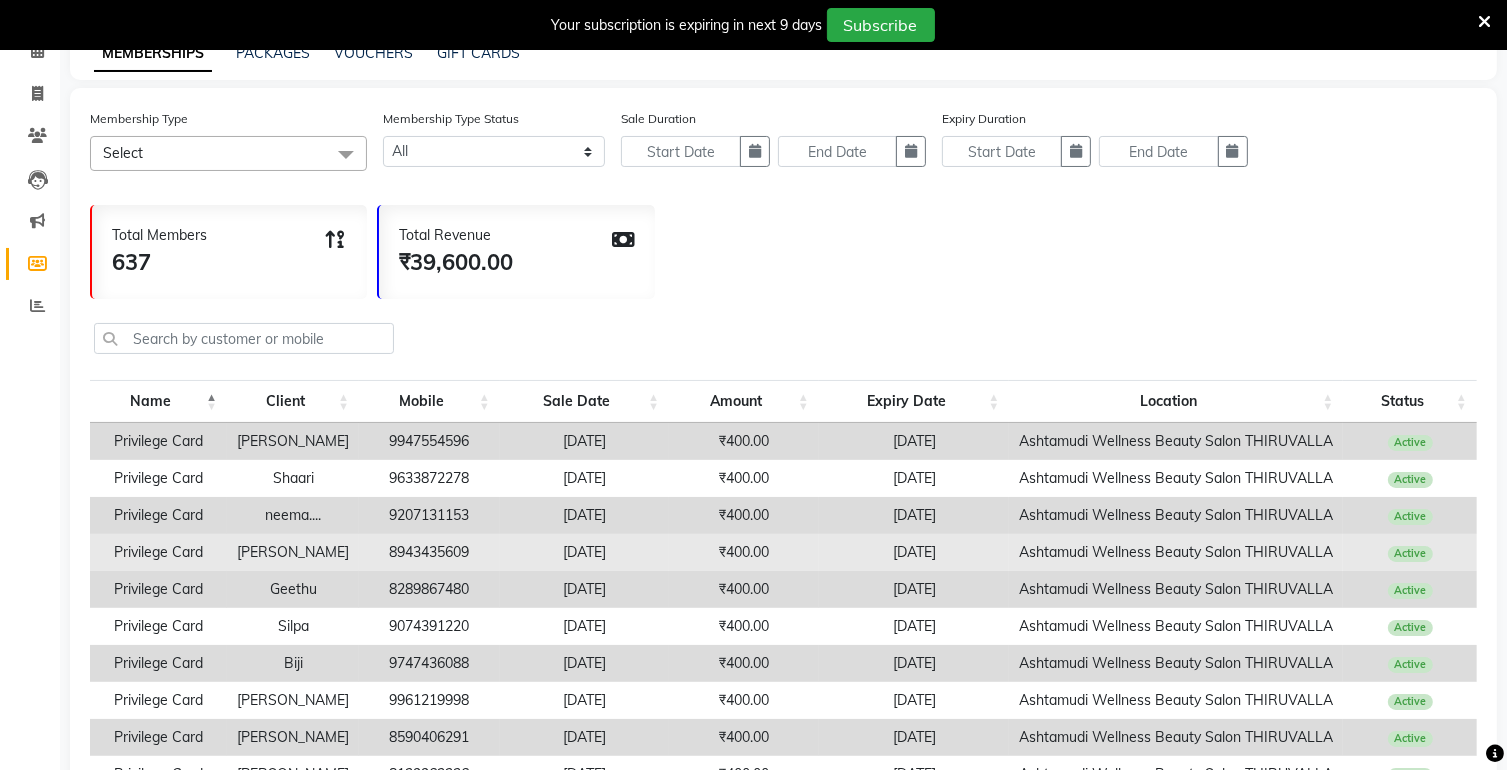 scroll, scrollTop: 0, scrollLeft: 0, axis: both 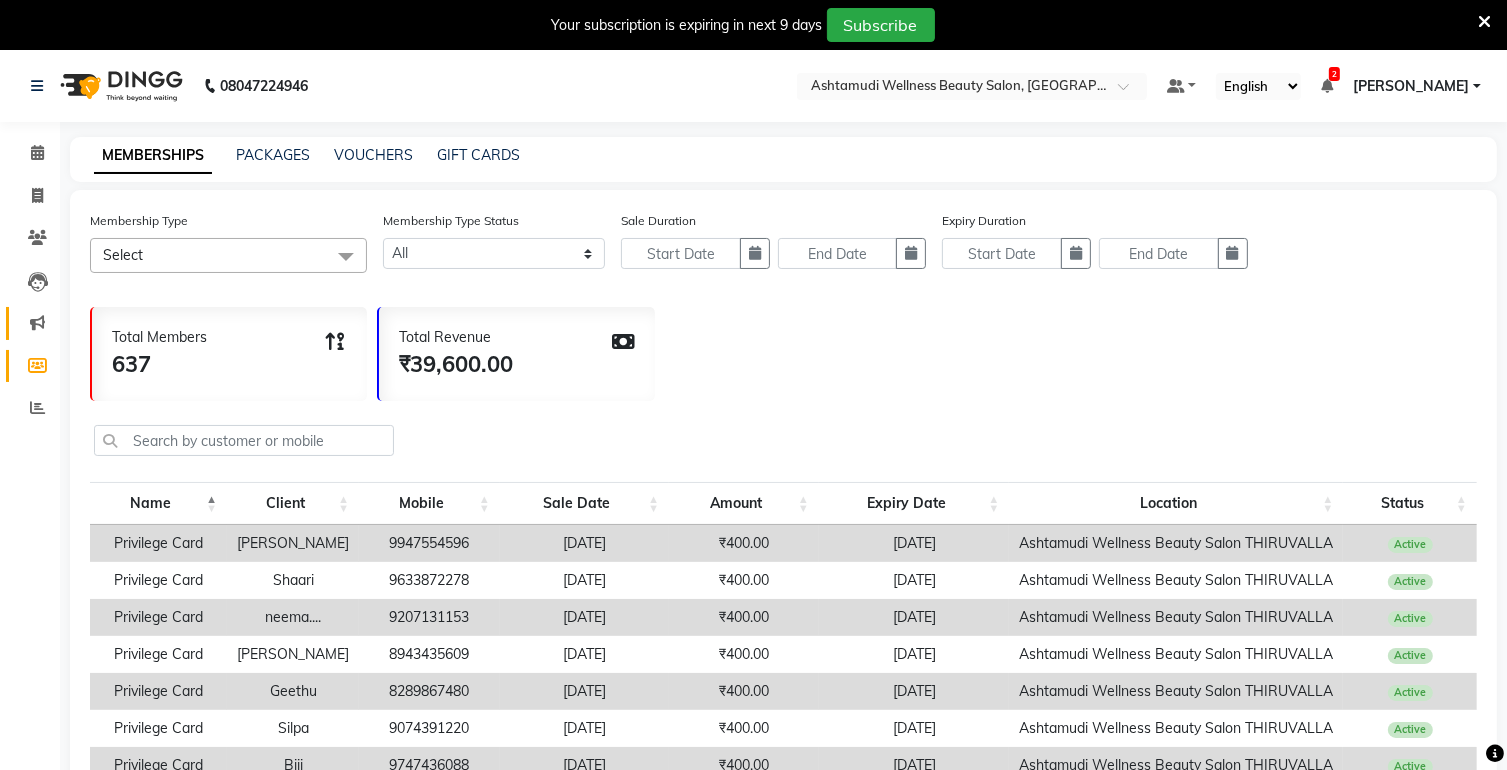 click on "Marketing" 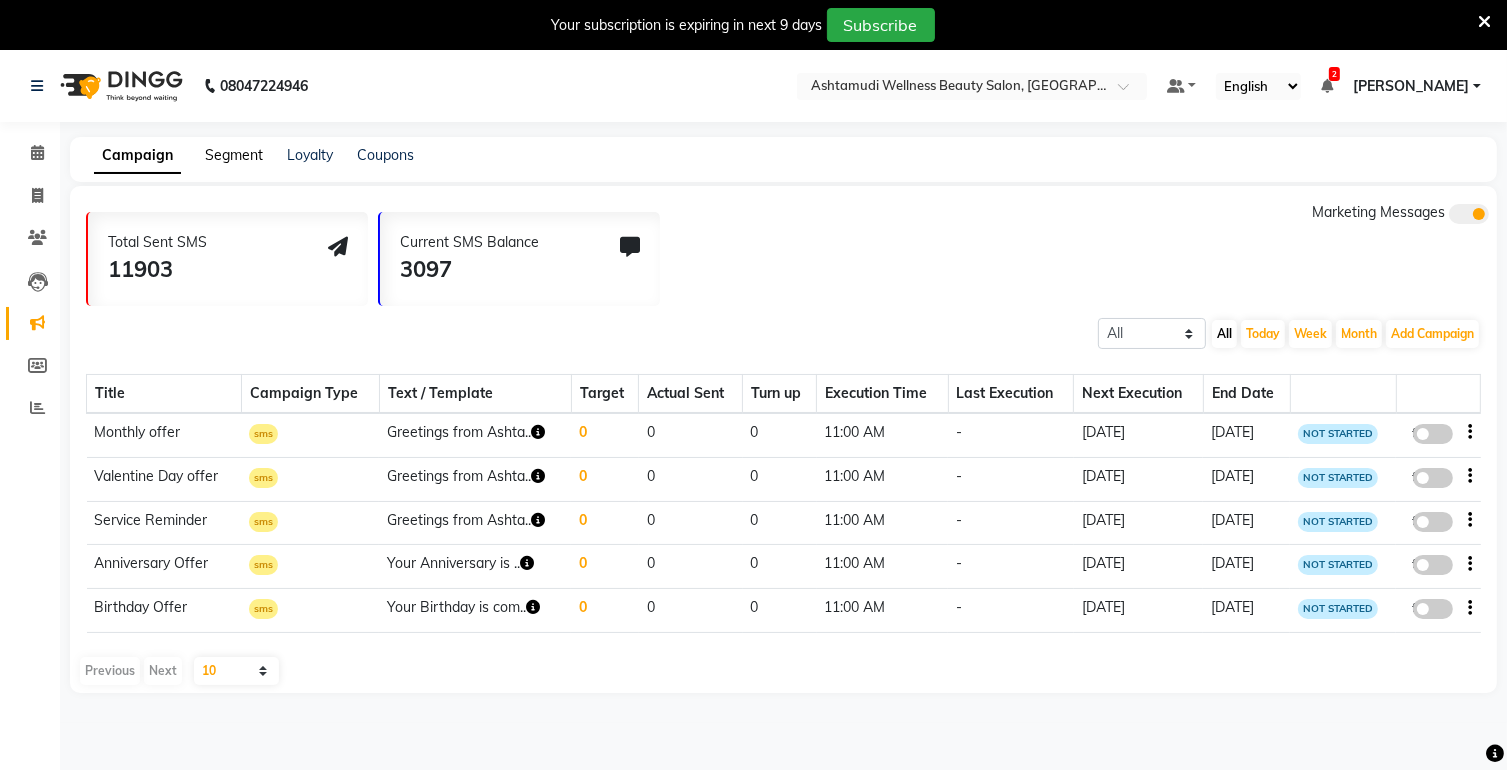 click on "Segment" 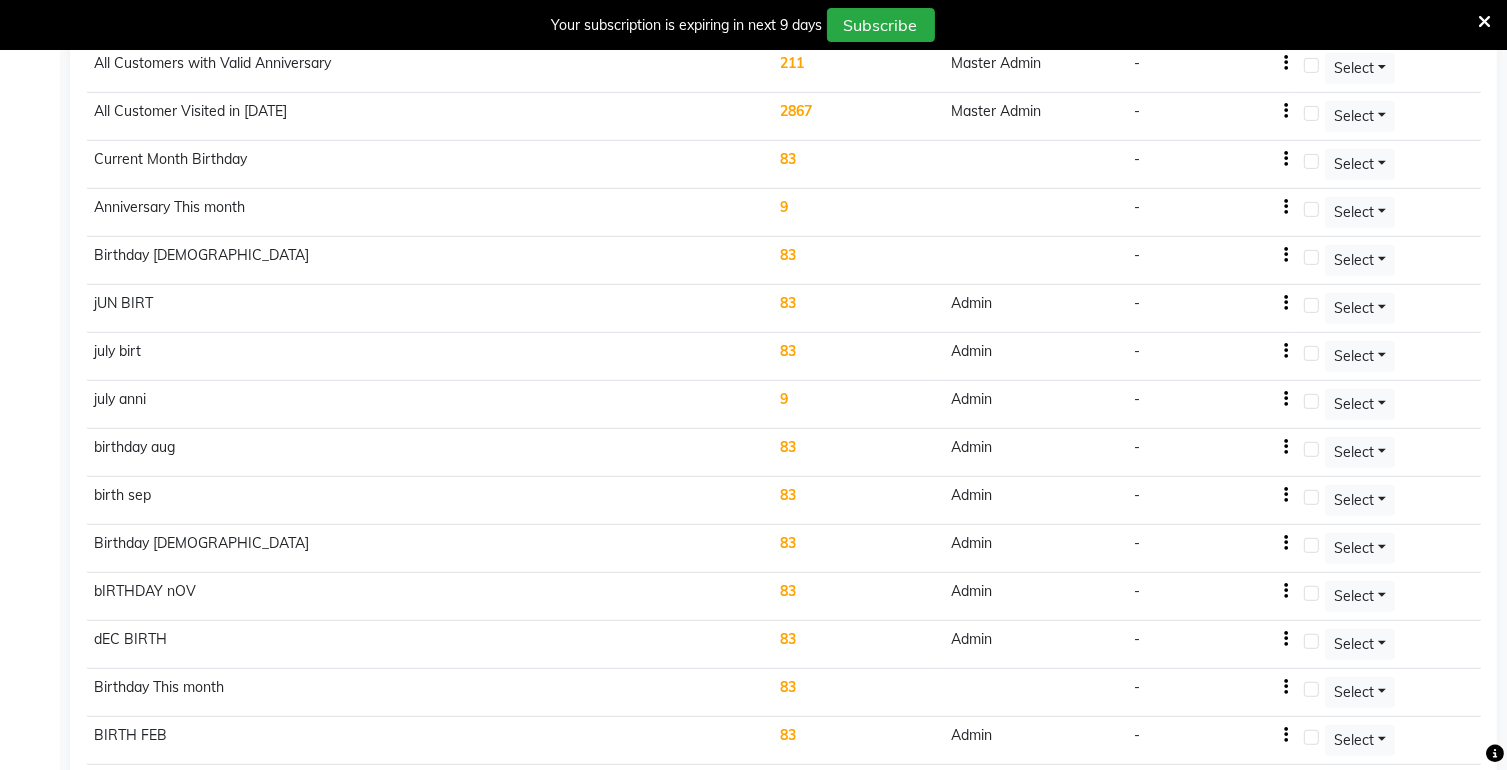 scroll, scrollTop: 888, scrollLeft: 0, axis: vertical 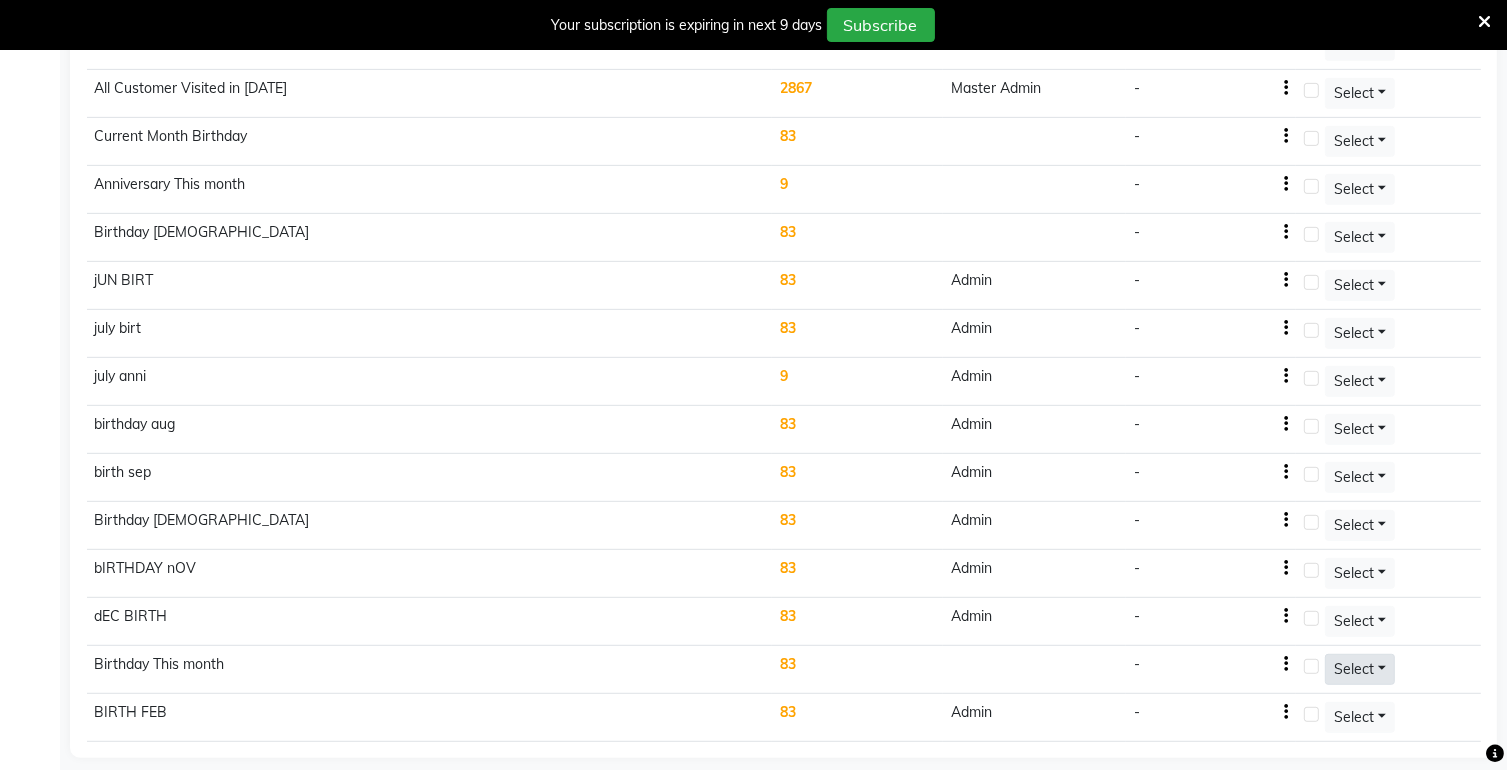click on "Select" at bounding box center (1340, -579) 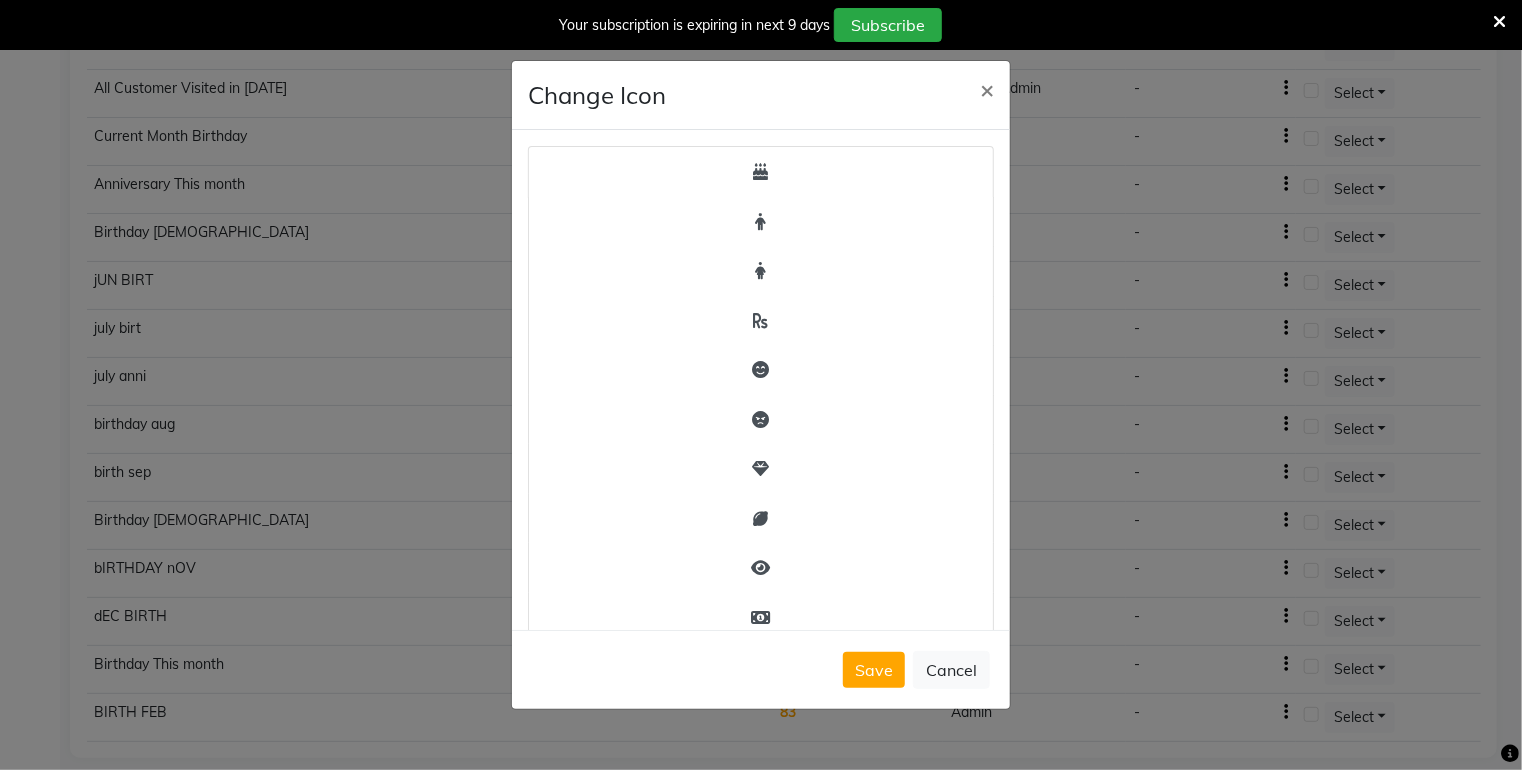 click on "Change Icon ×  Save   Cancel" 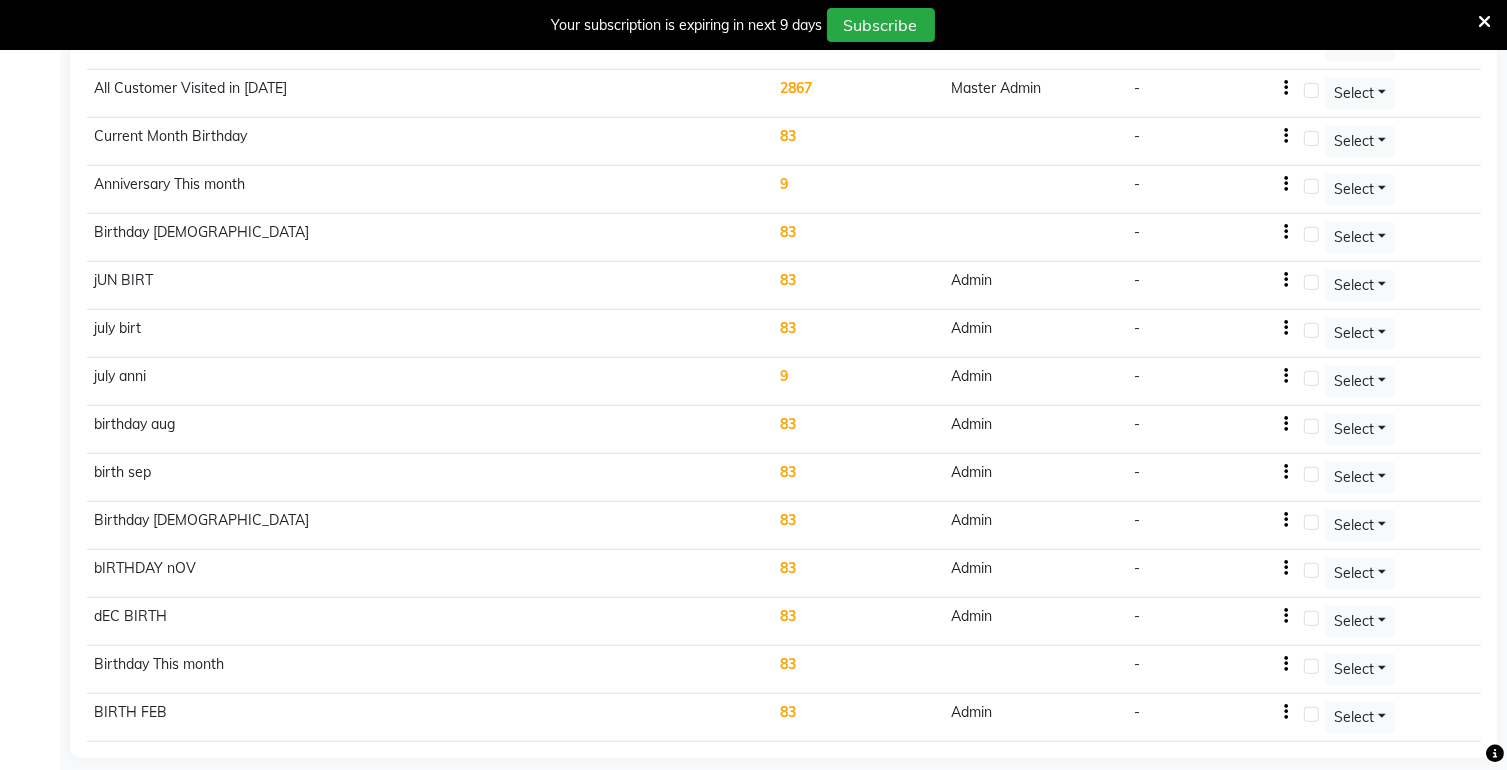 click on "Birthday This month" 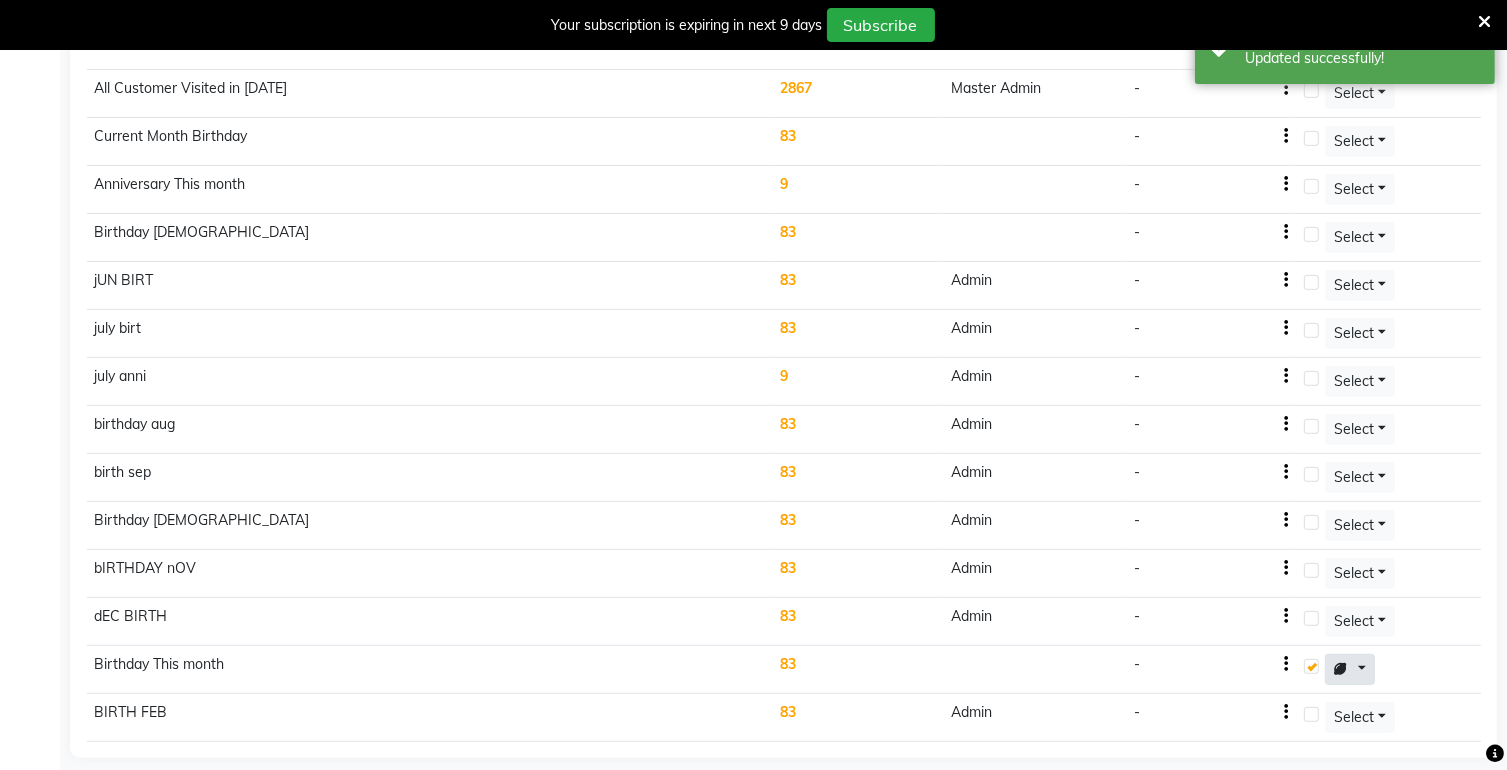 click at bounding box center [1350, -579] 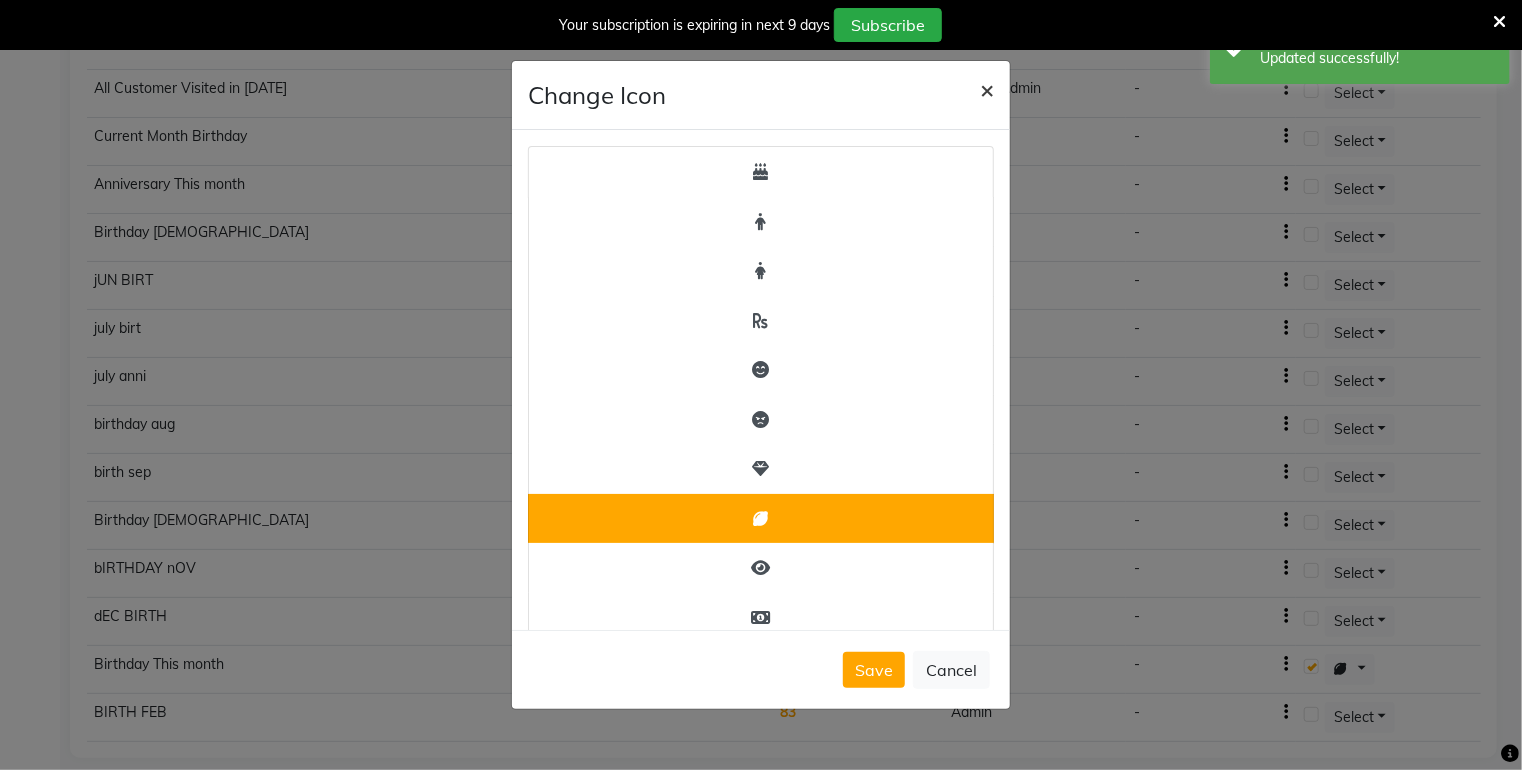 click on "×" 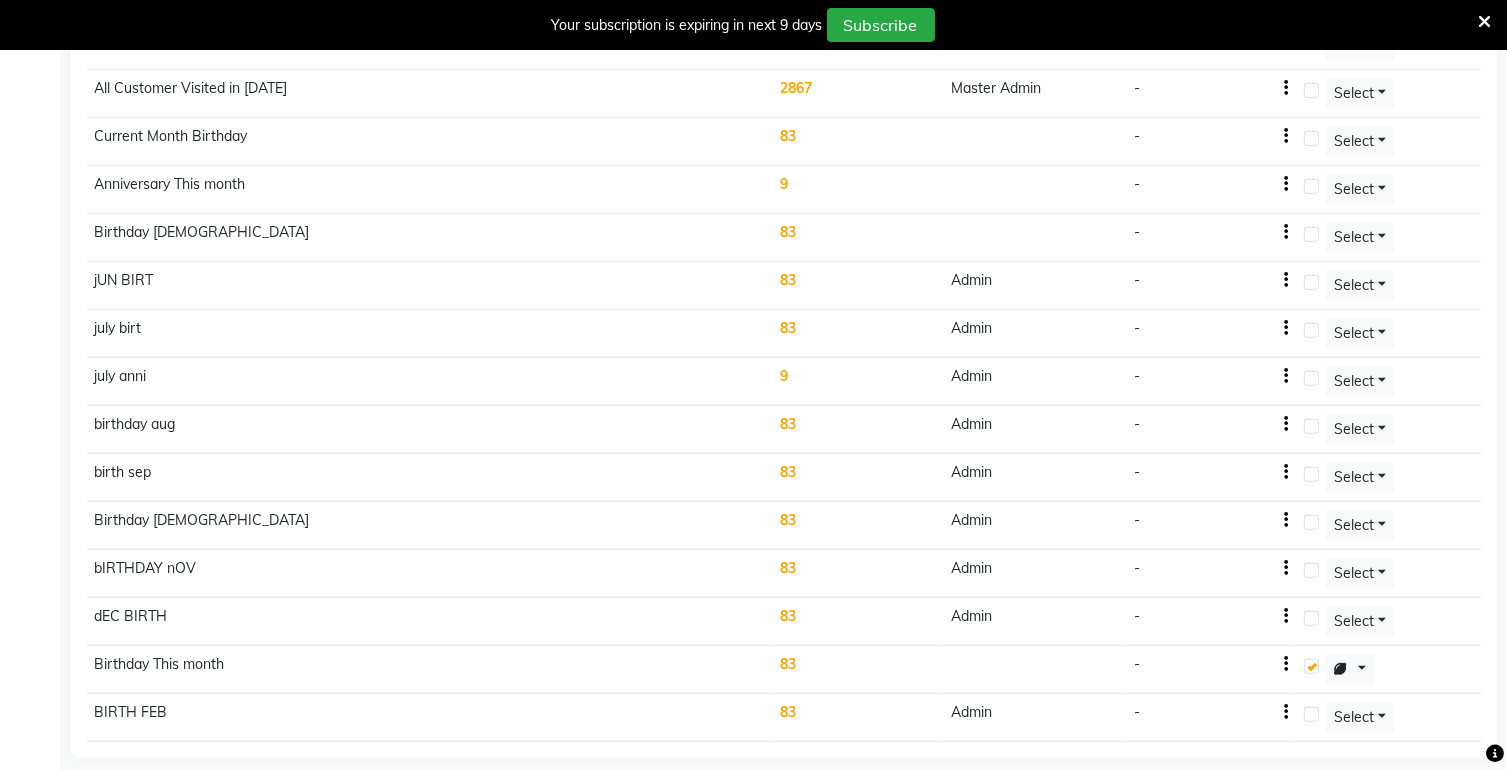 click 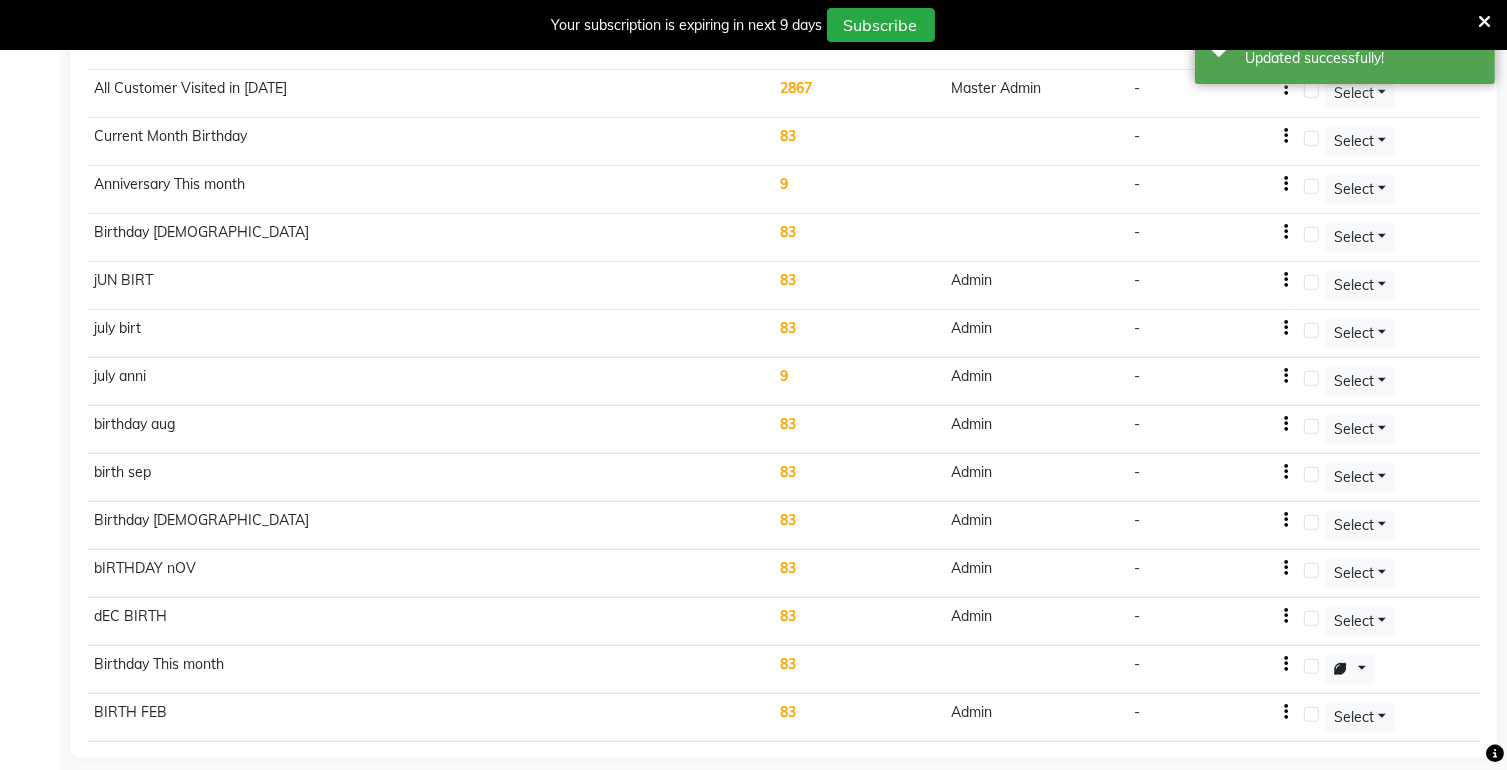click 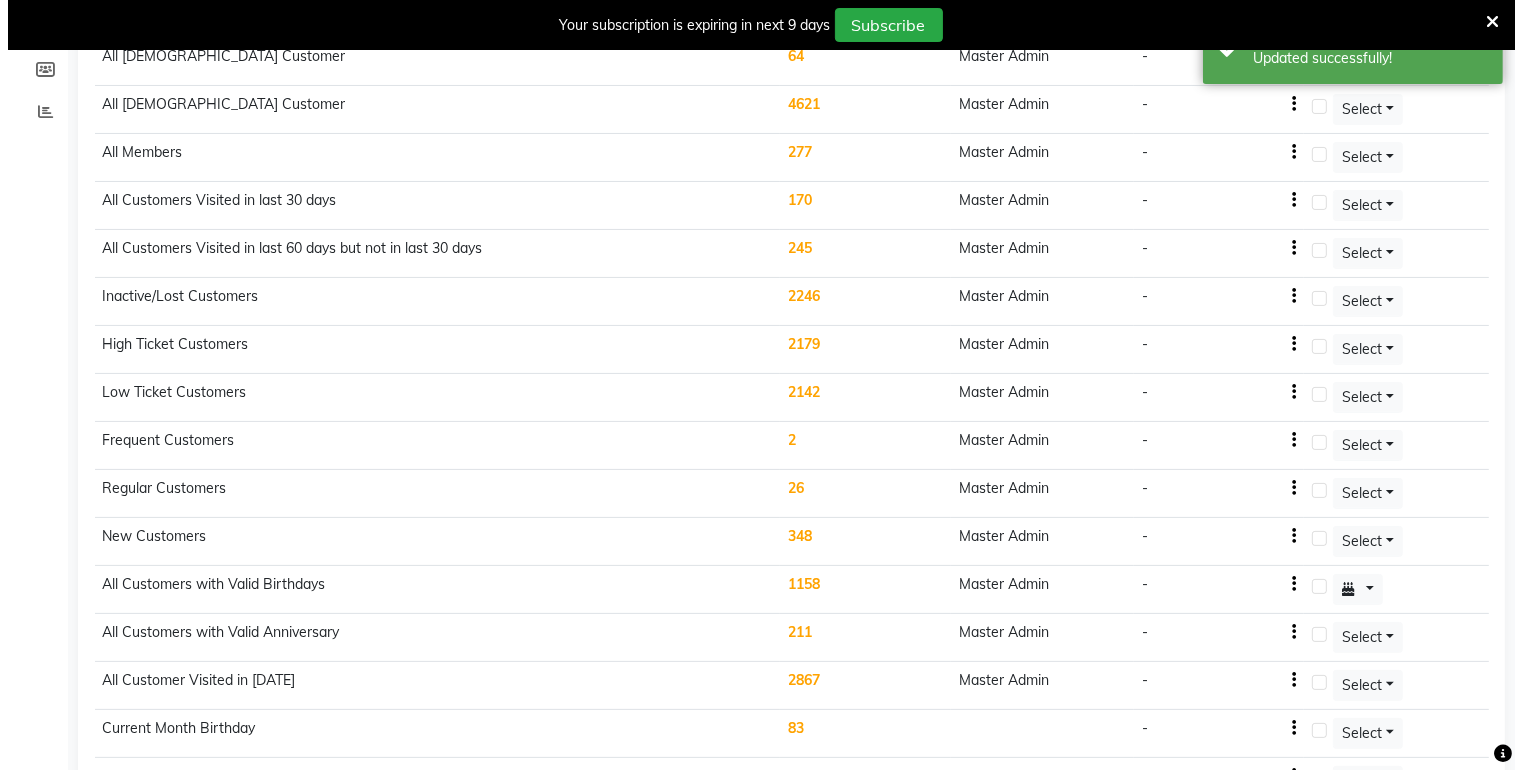 scroll, scrollTop: 288, scrollLeft: 0, axis: vertical 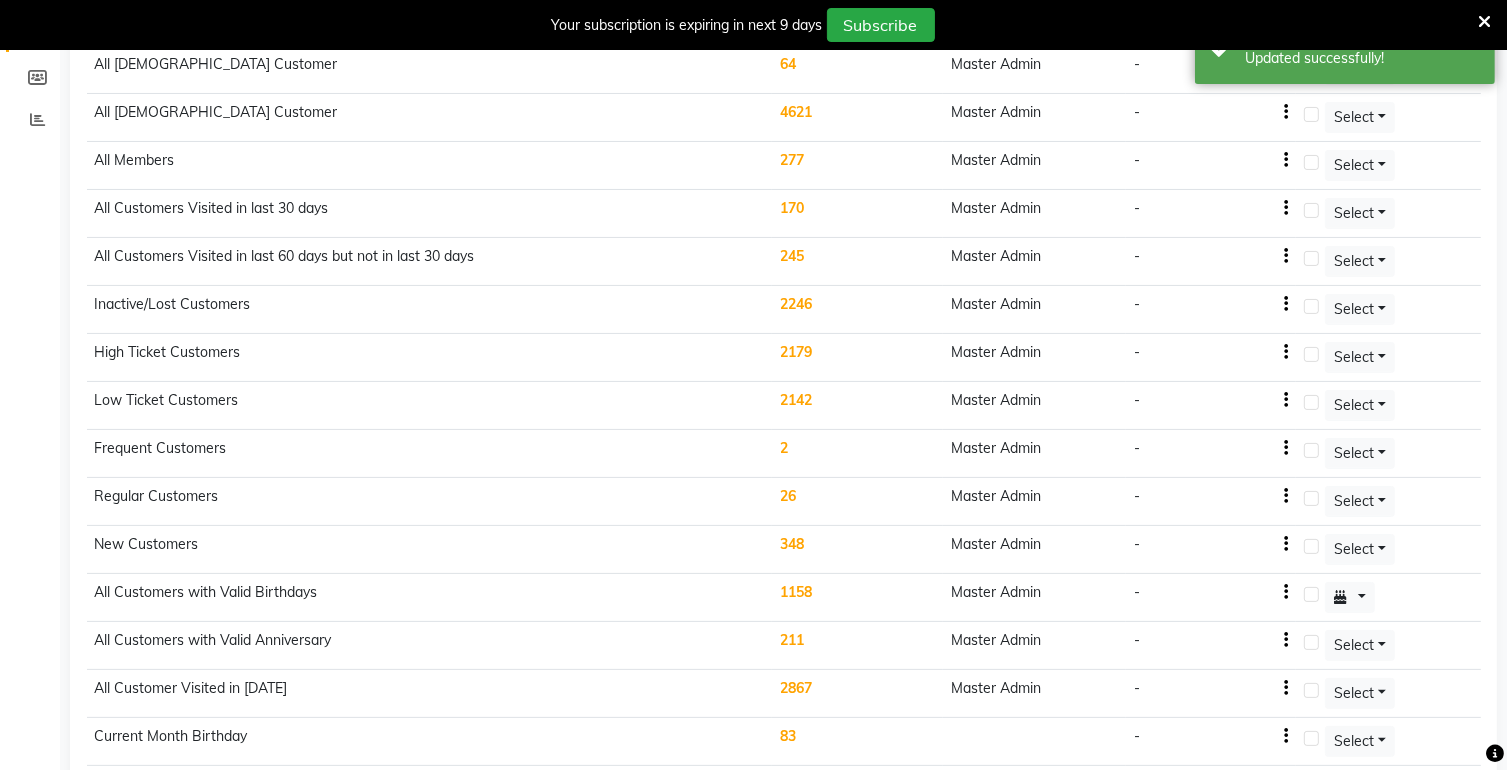 click at bounding box center (1484, 22) 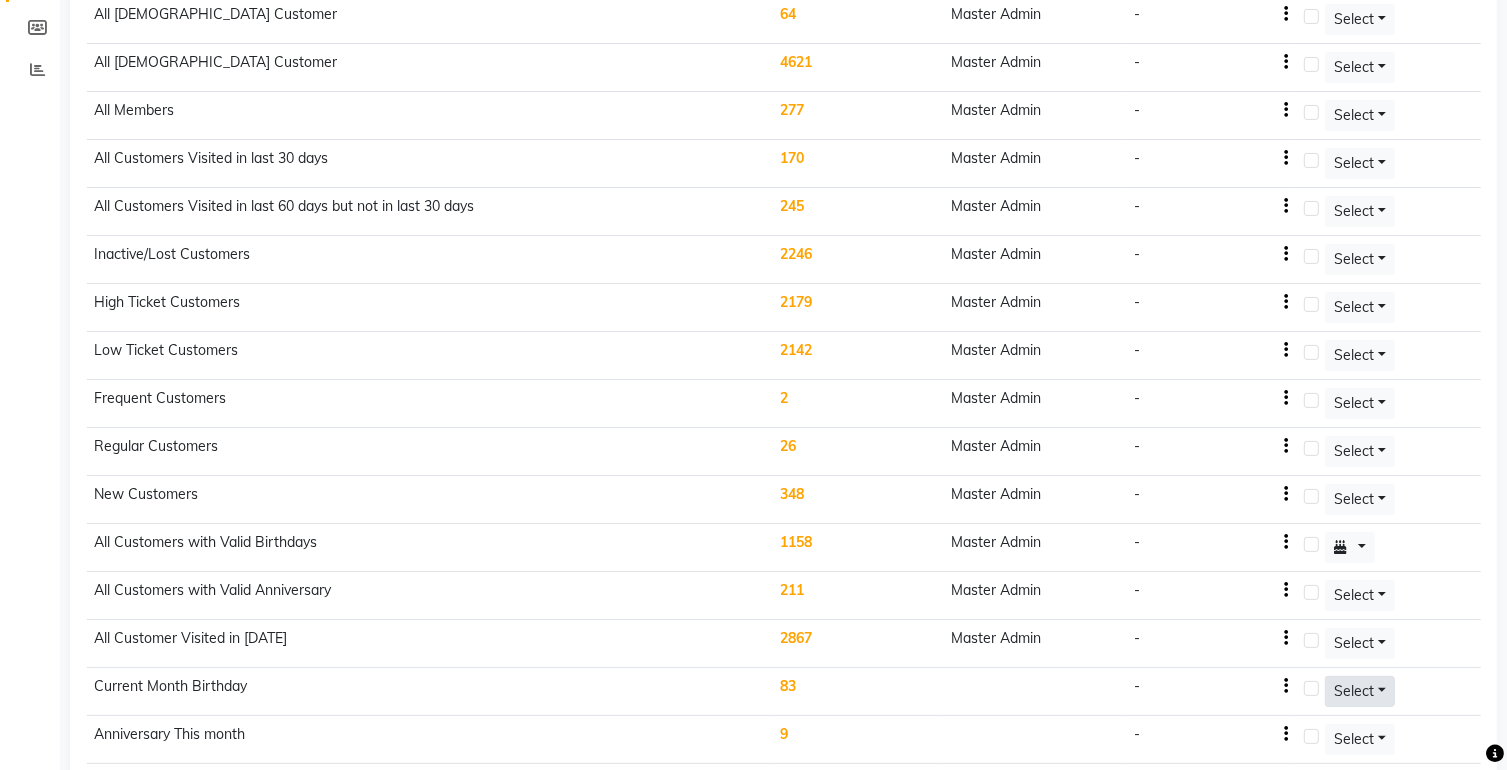 click on "Select" at bounding box center [1340, -29] 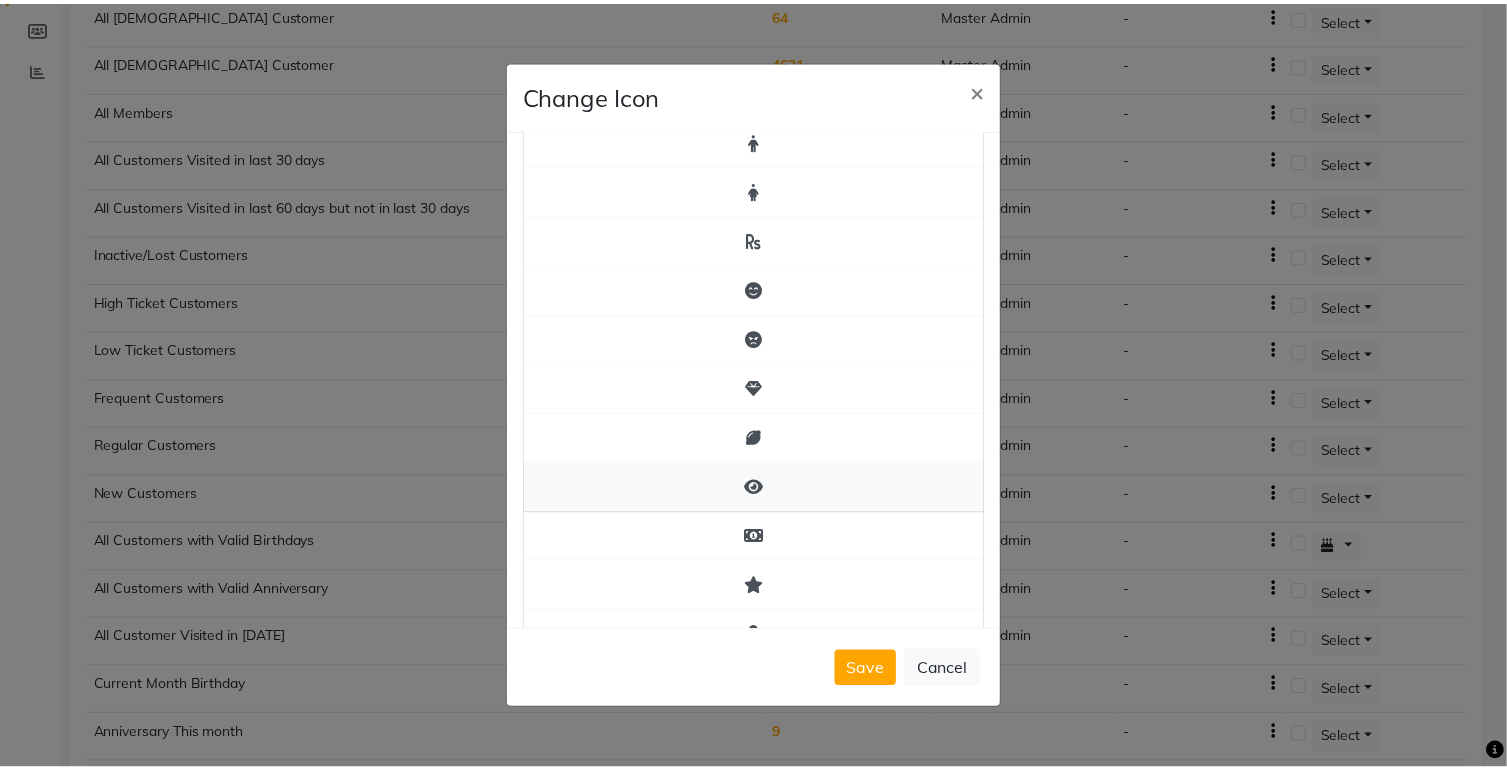 scroll, scrollTop: 0, scrollLeft: 0, axis: both 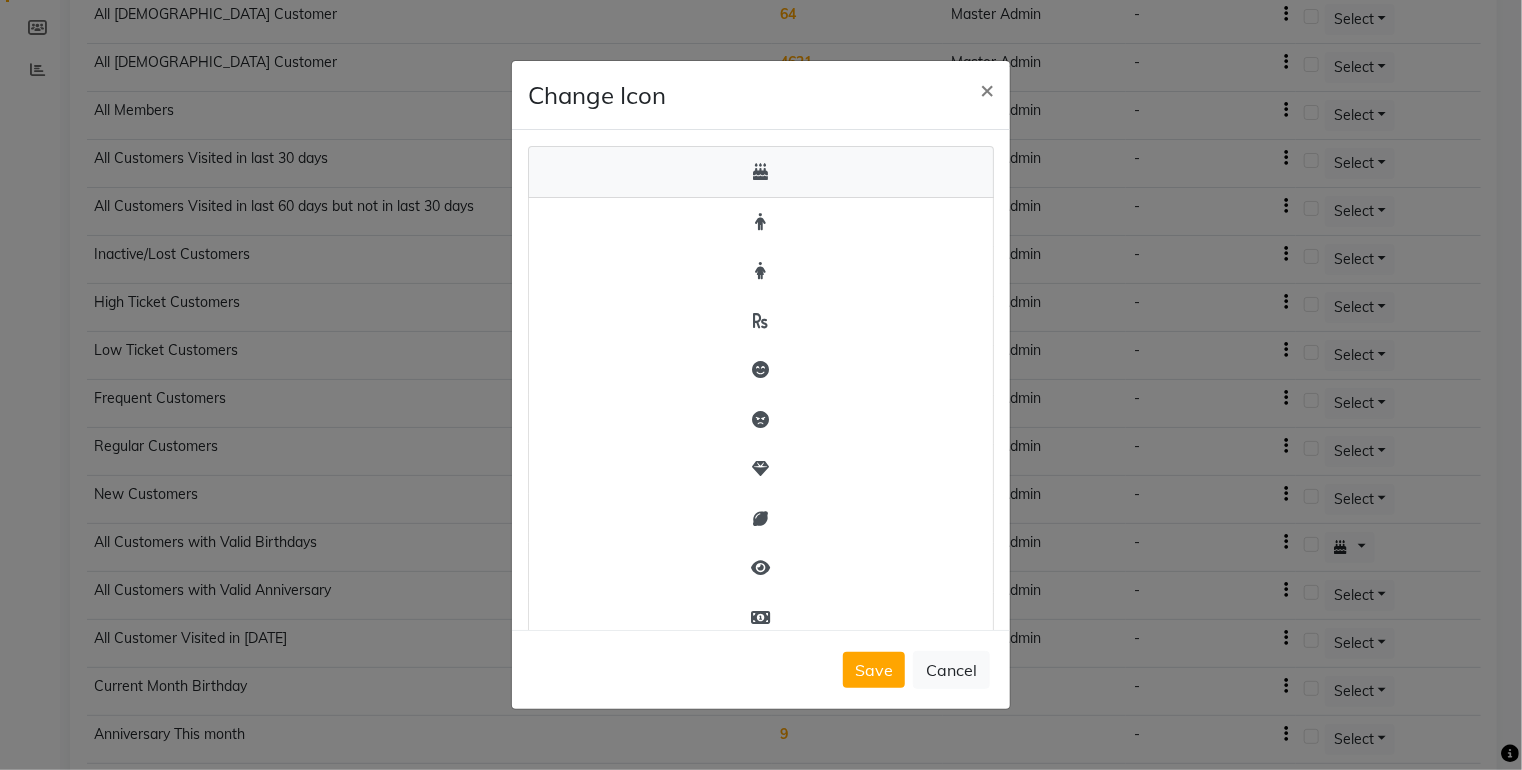 click 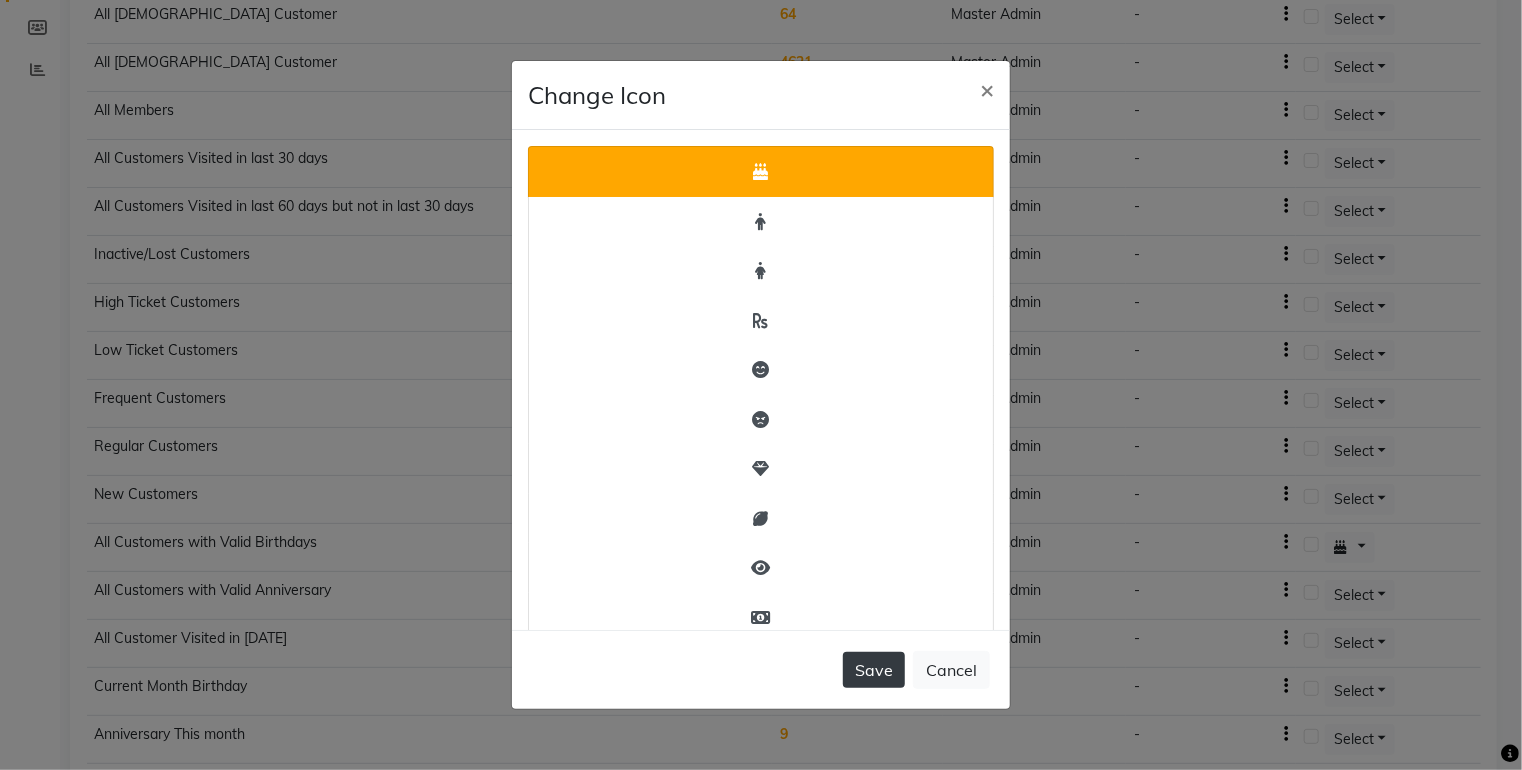 click on "Save" 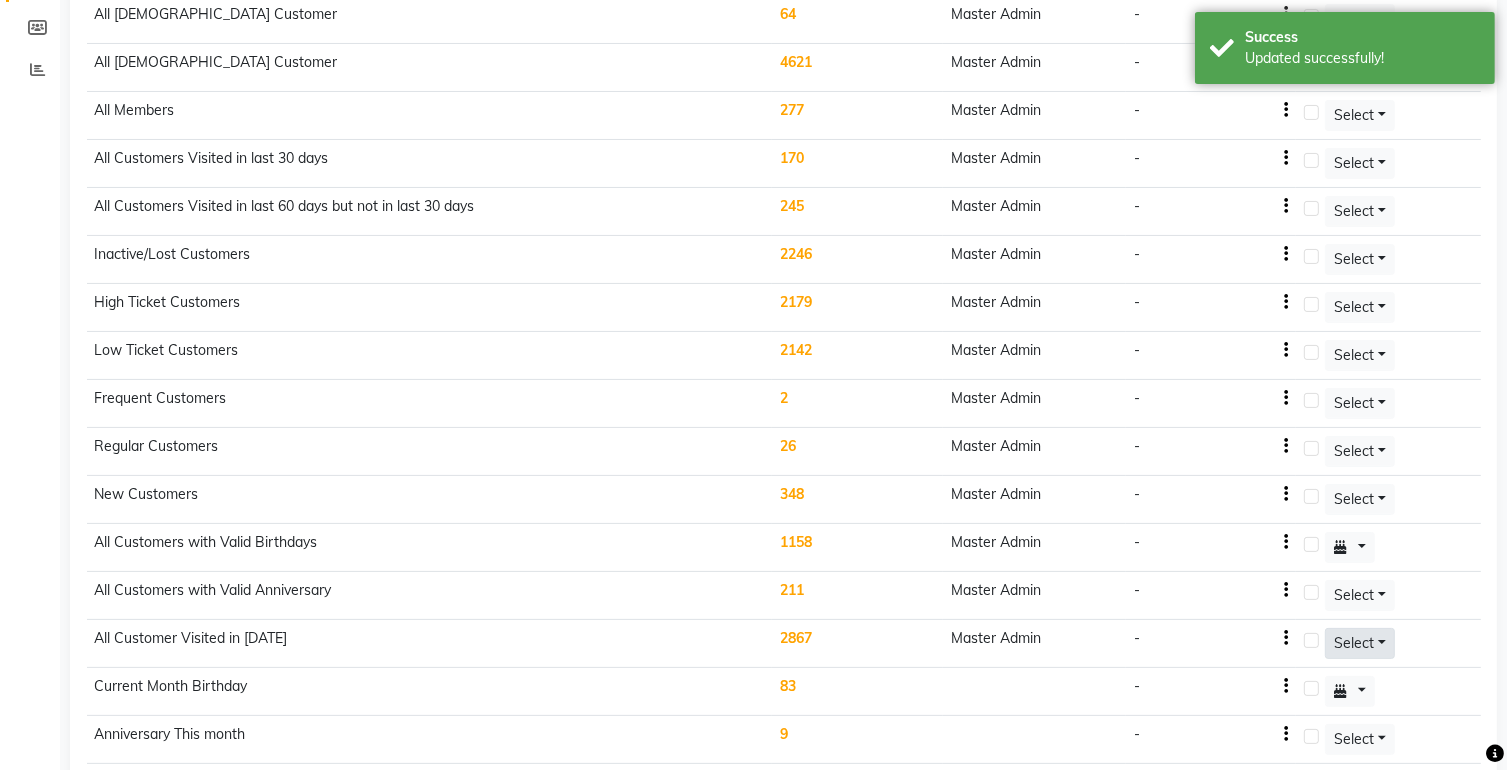 click on "Select" at bounding box center (1340, -29) 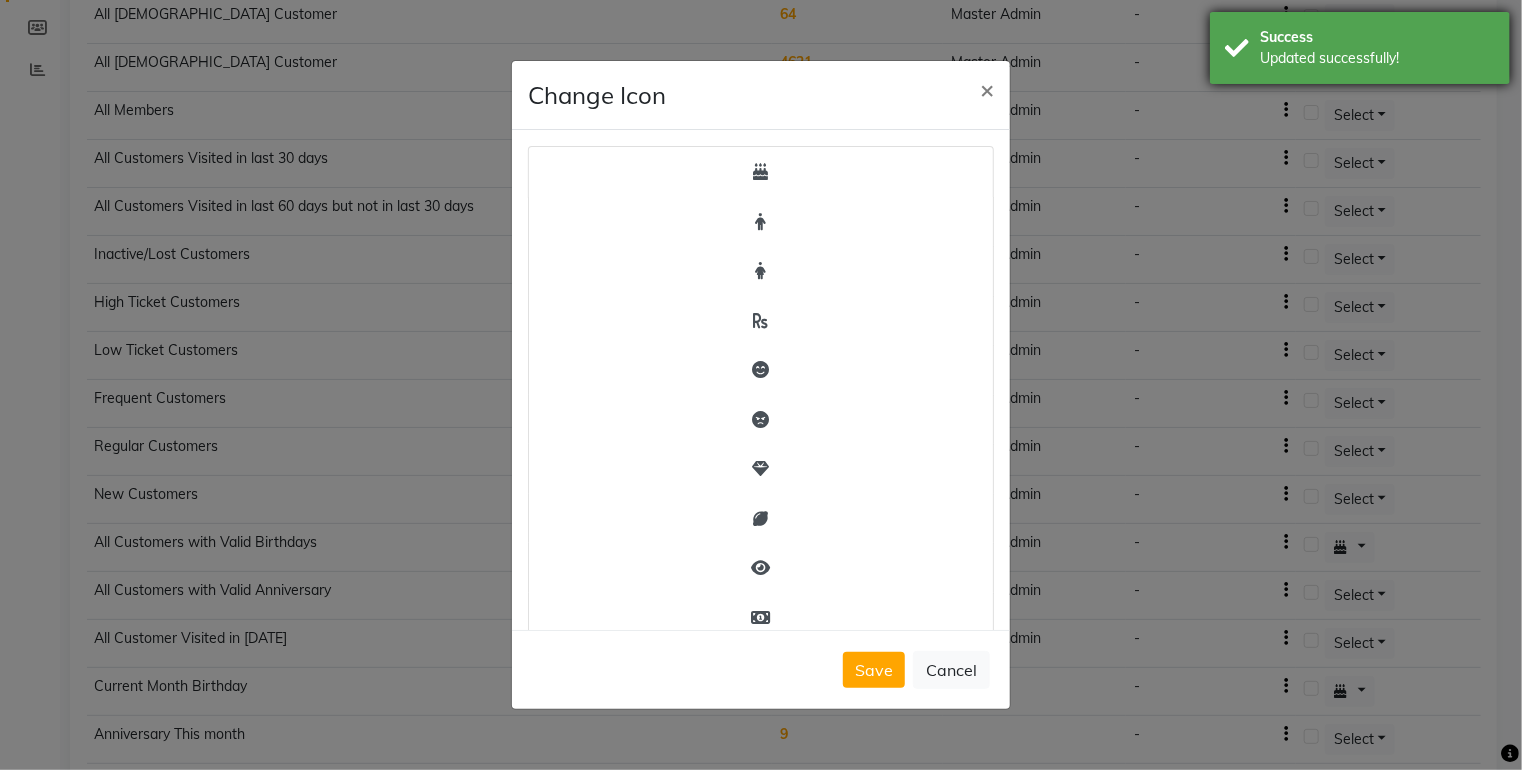 click on "Updated successfully!" at bounding box center [1377, 58] 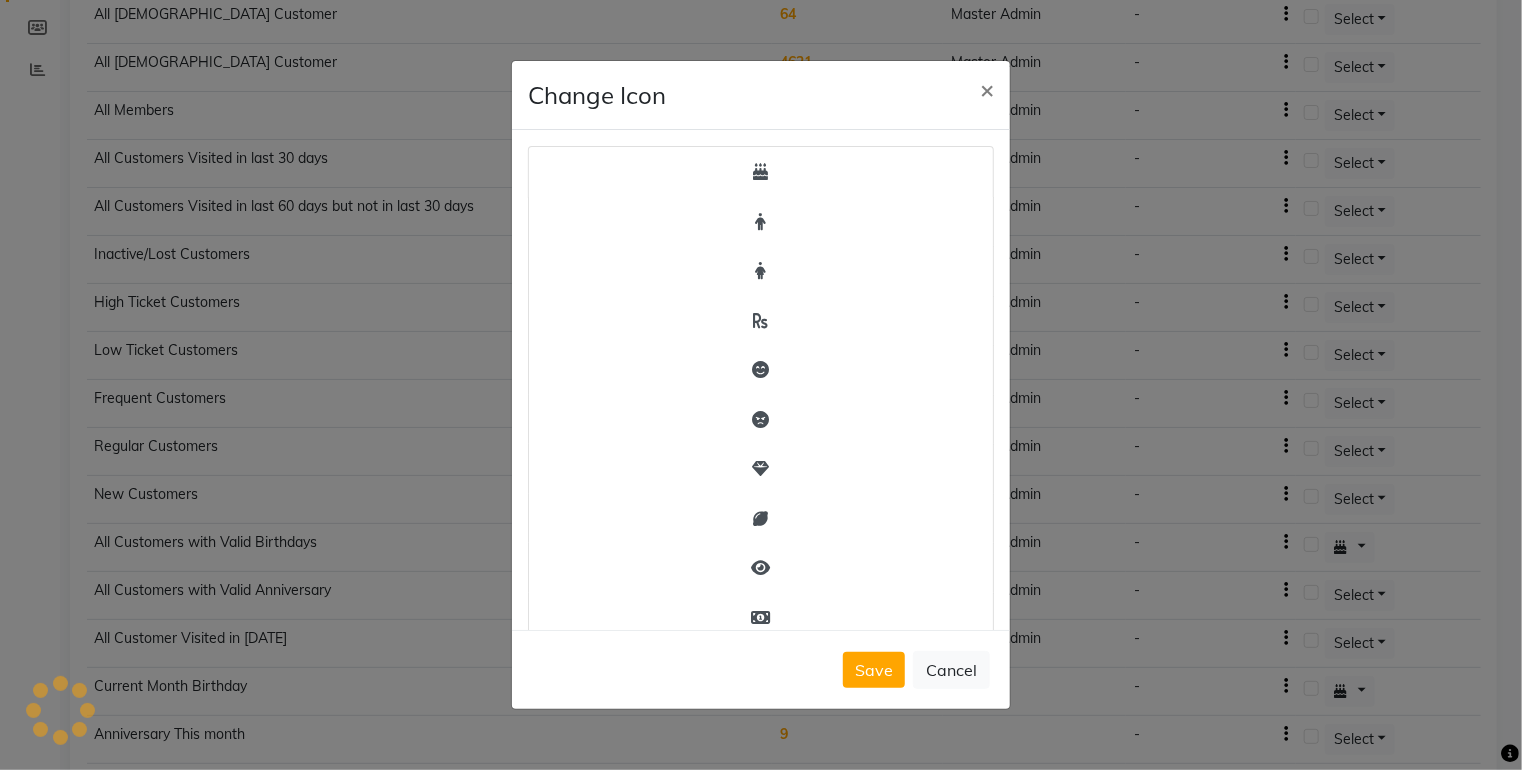 click on "Updated successfully!" at bounding box center (1377, 58) 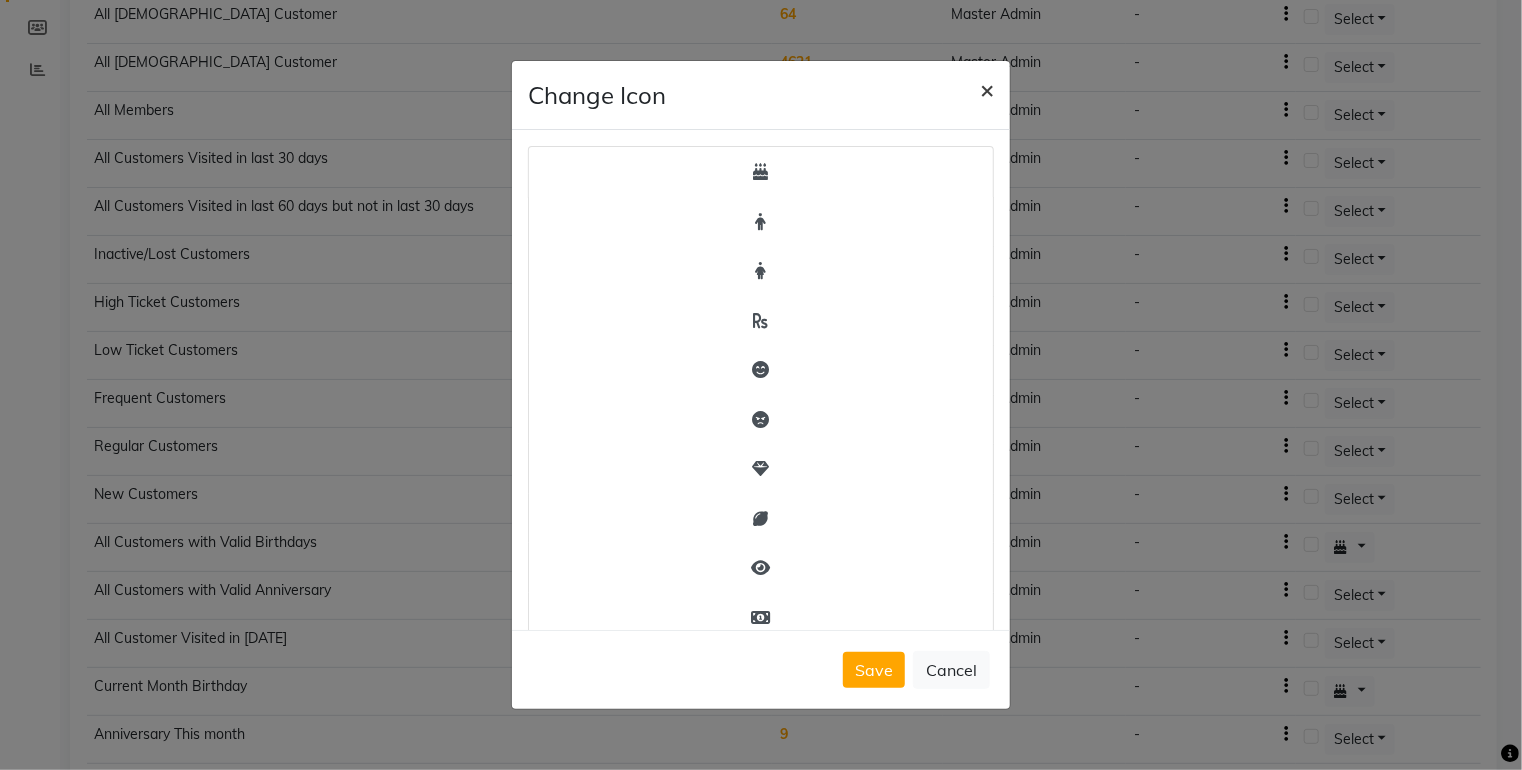 click on "×" 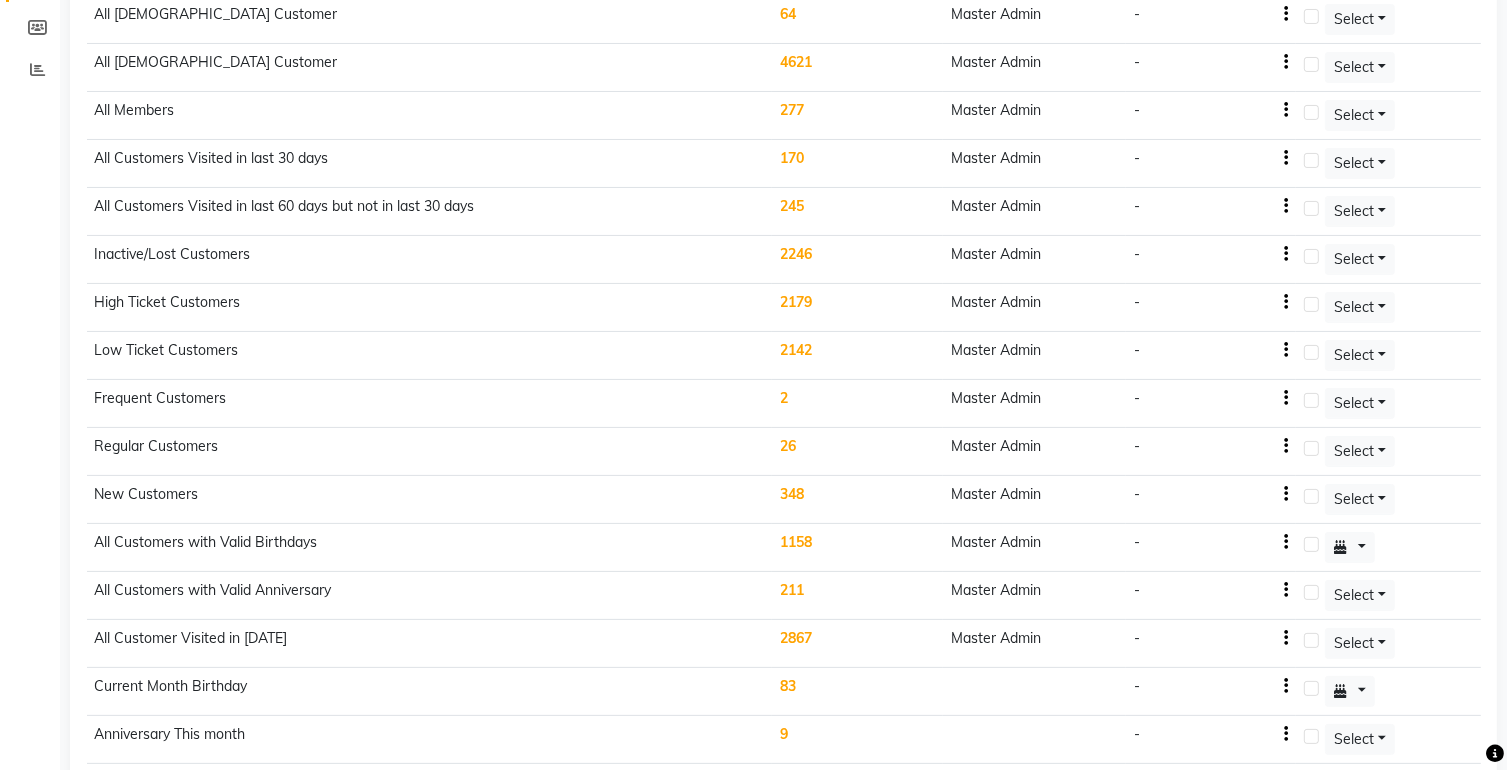 click on "Current Month Birthday" 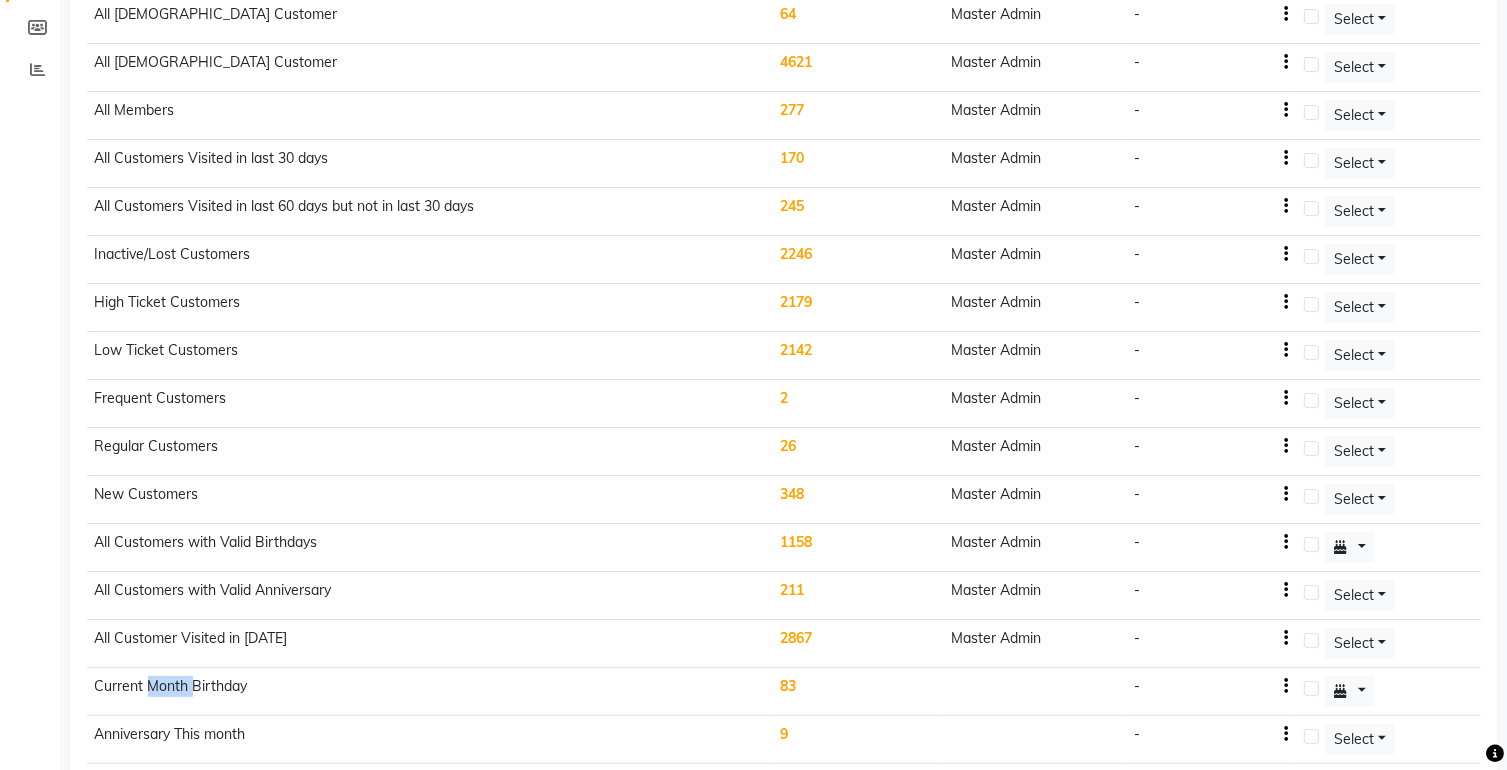 click on "Current Month Birthday" 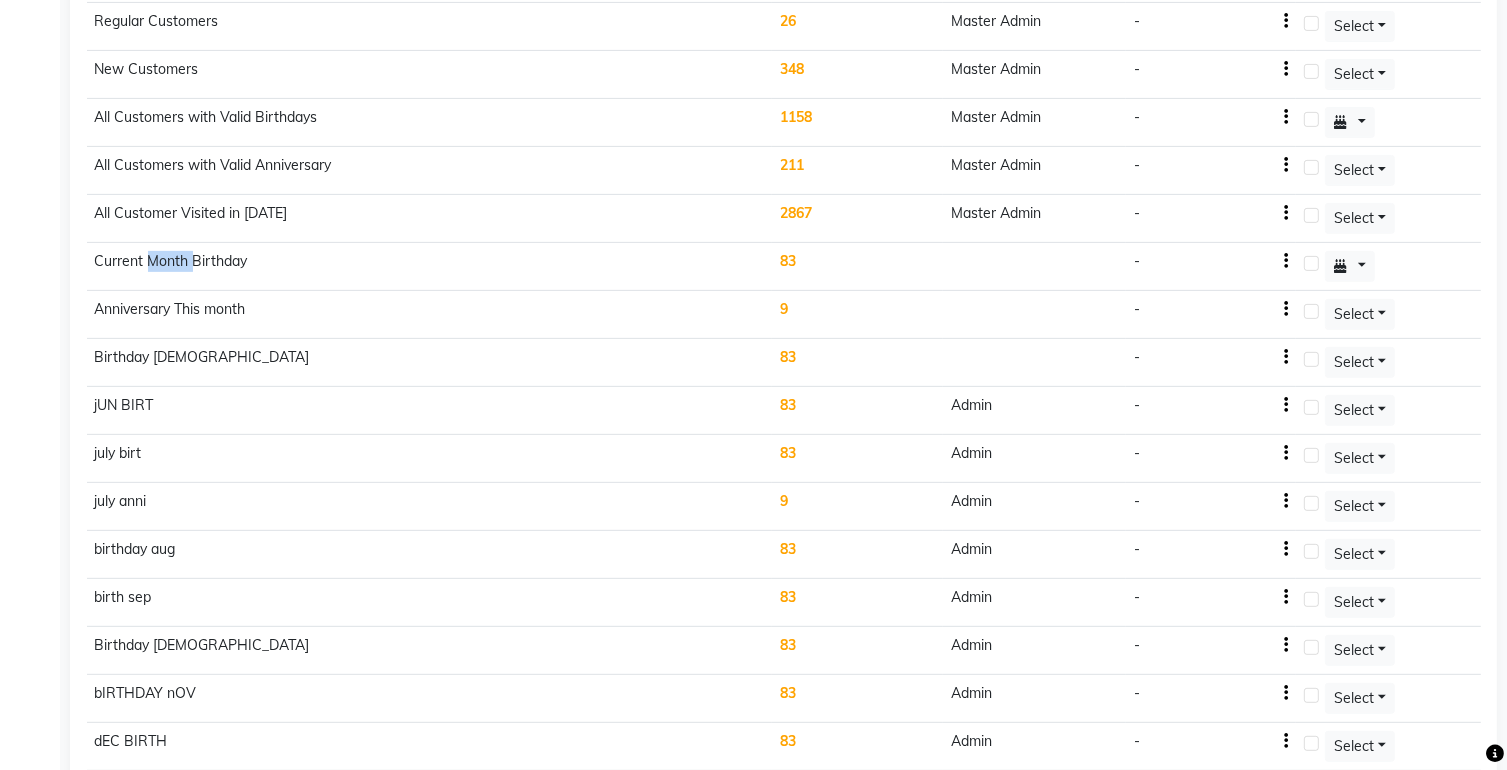 scroll, scrollTop: 838, scrollLeft: 0, axis: vertical 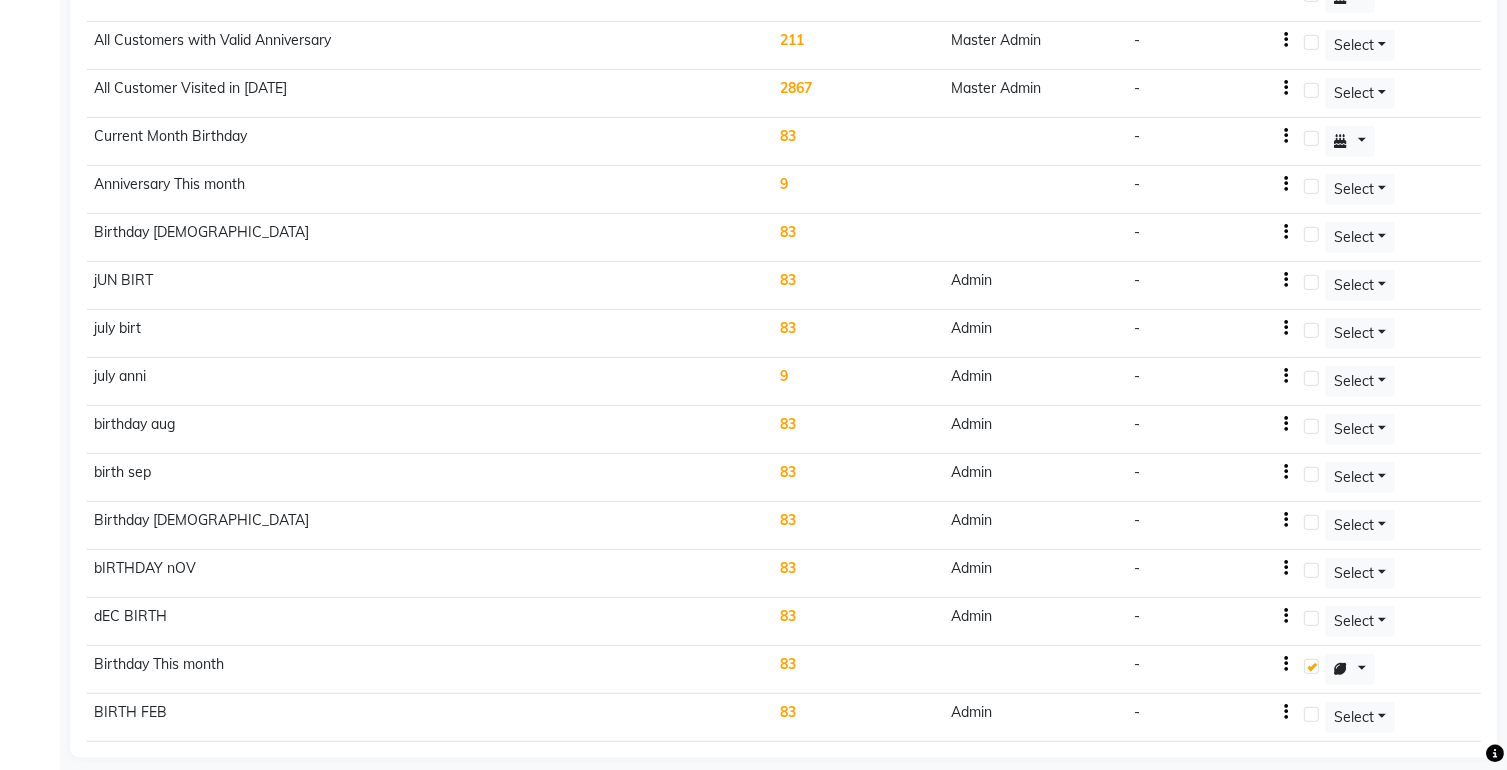 click on "Birthday This month" 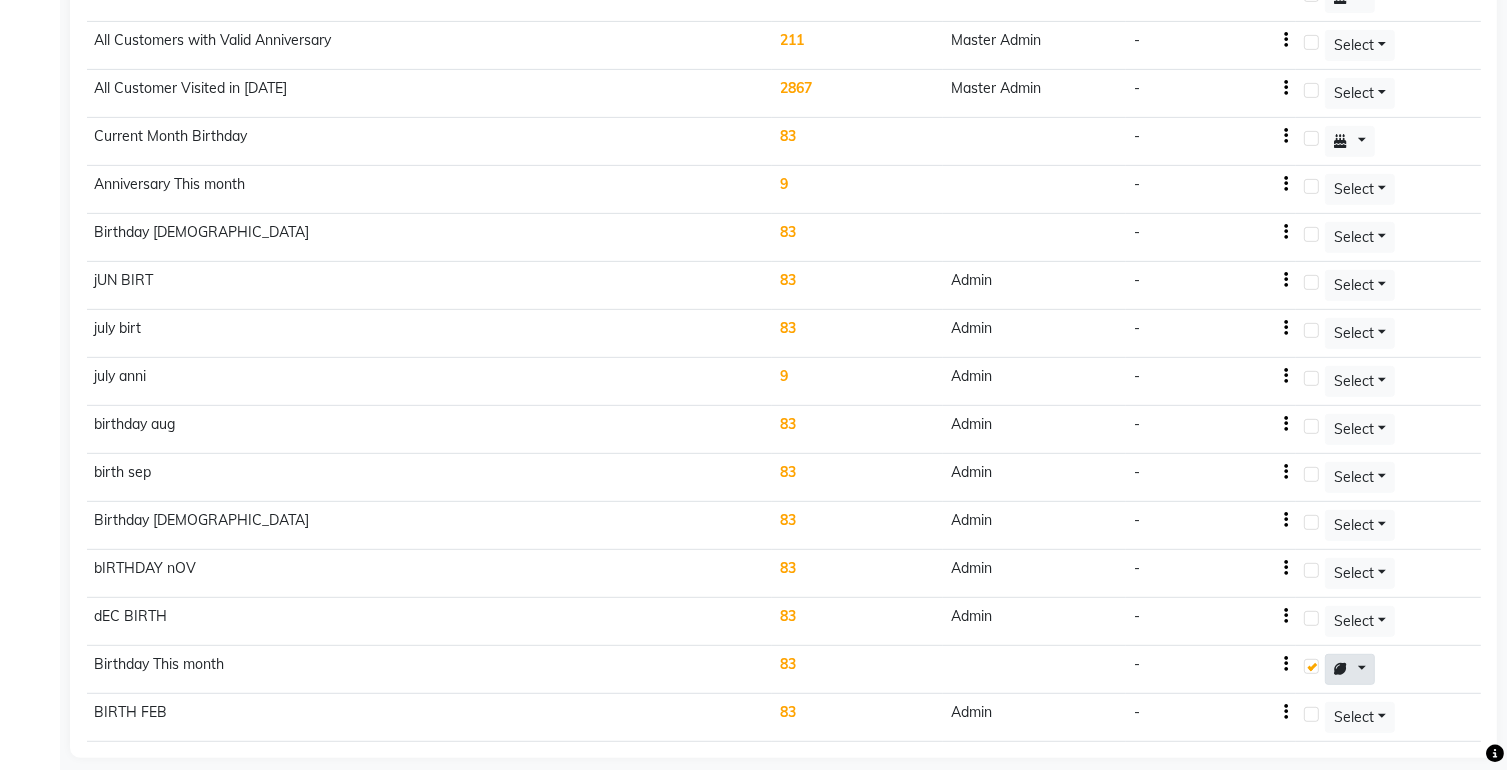 click at bounding box center (1350, -579) 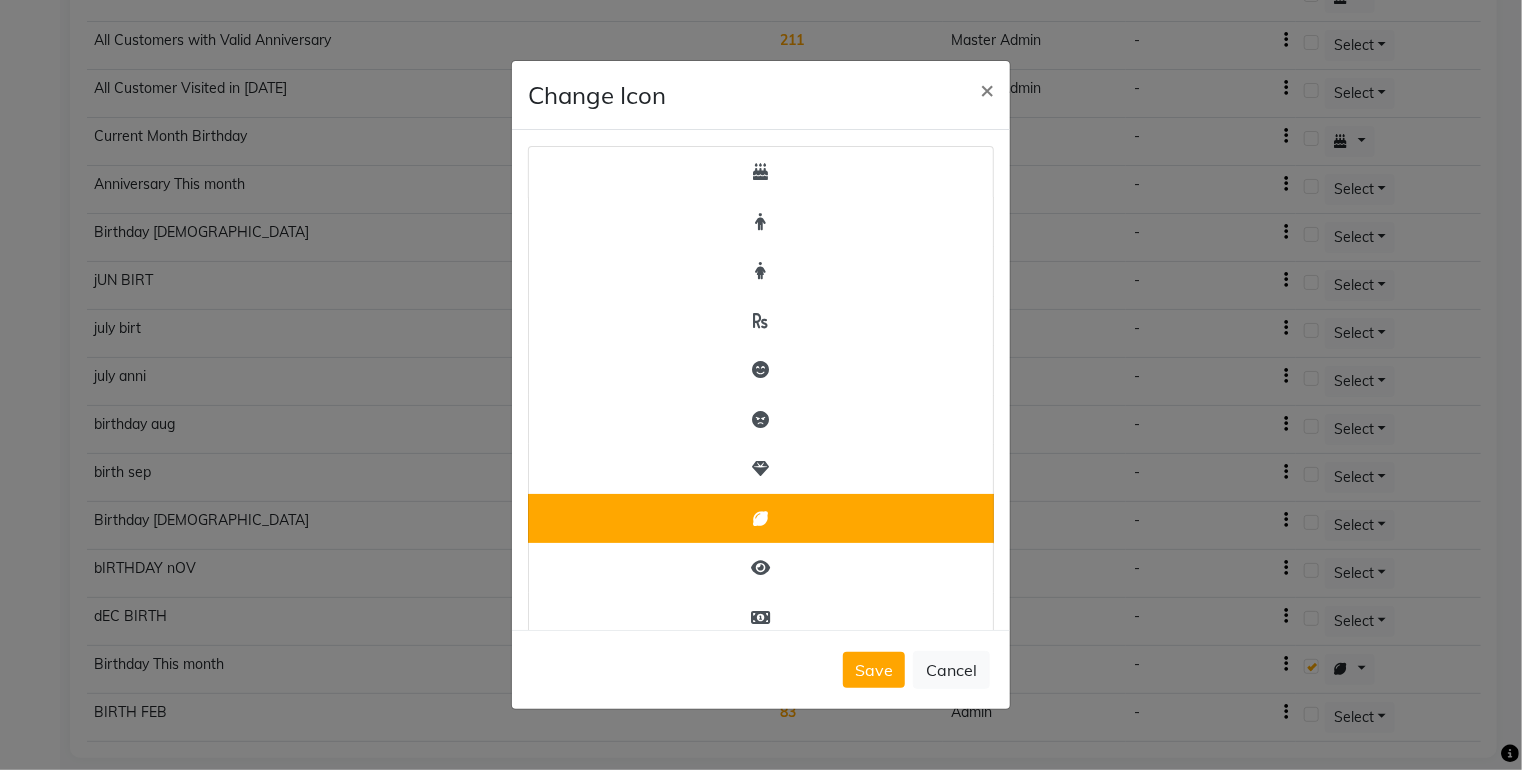 click on "Change Icon ×  Save   Cancel" 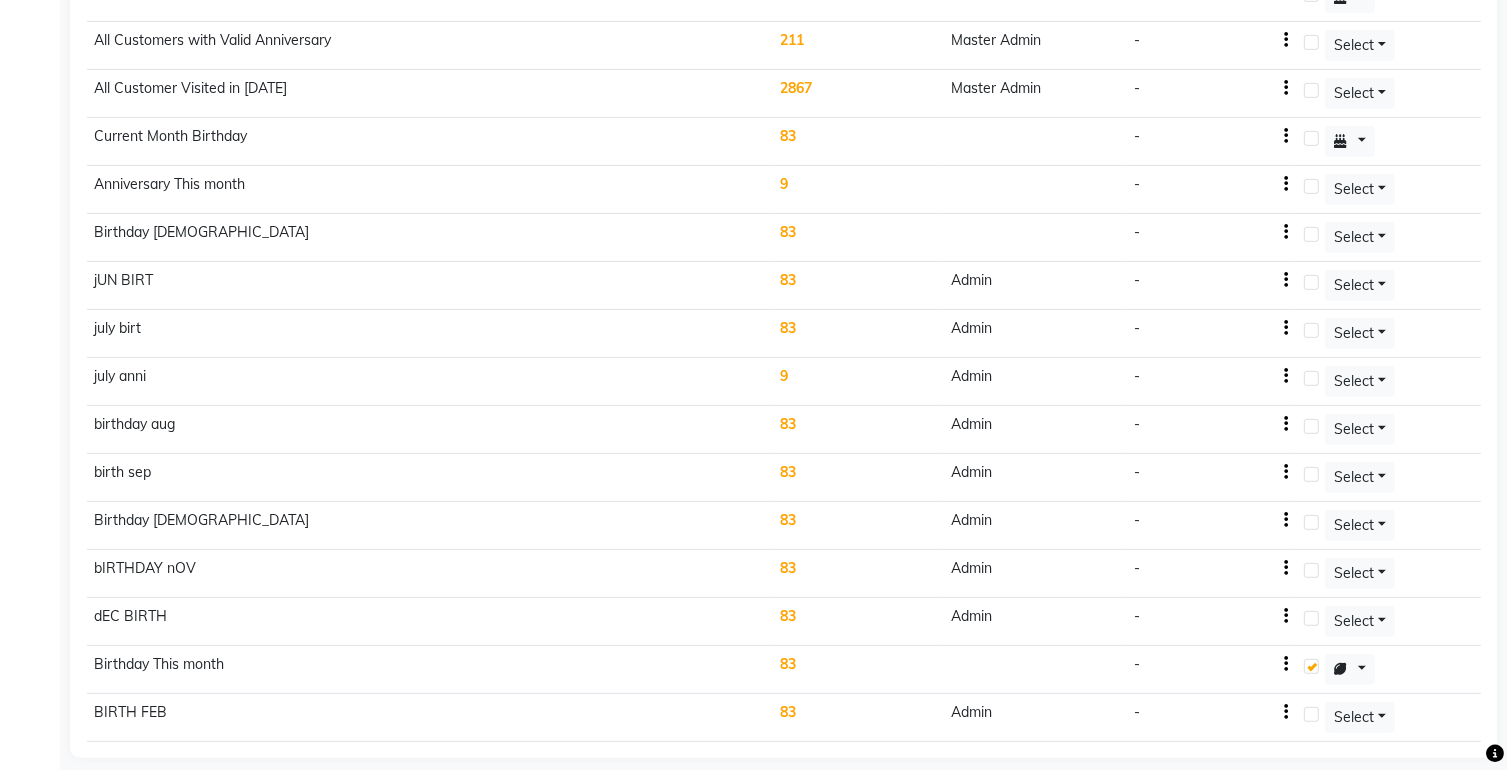 click on "Birthday This month" 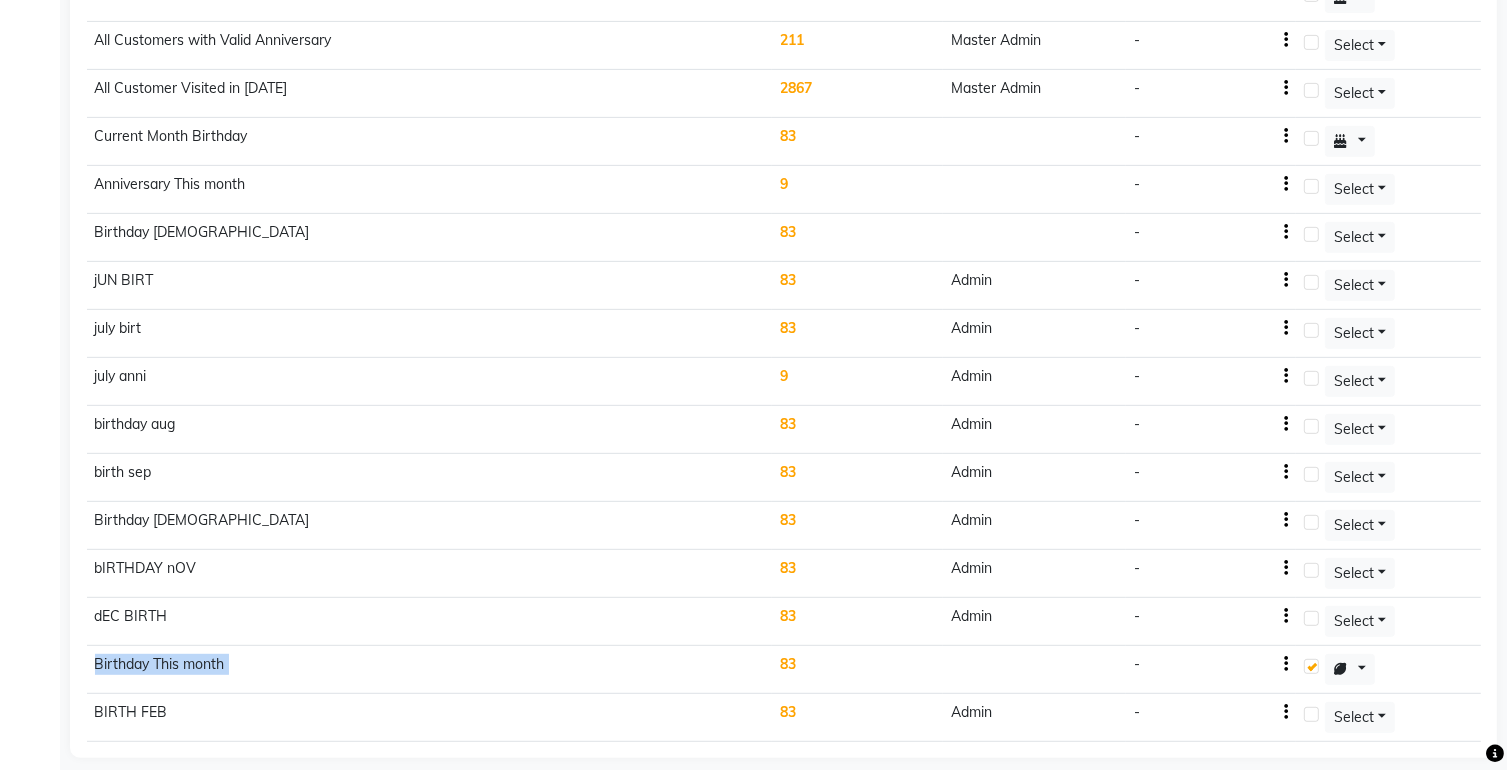 click on "Birthday This month" 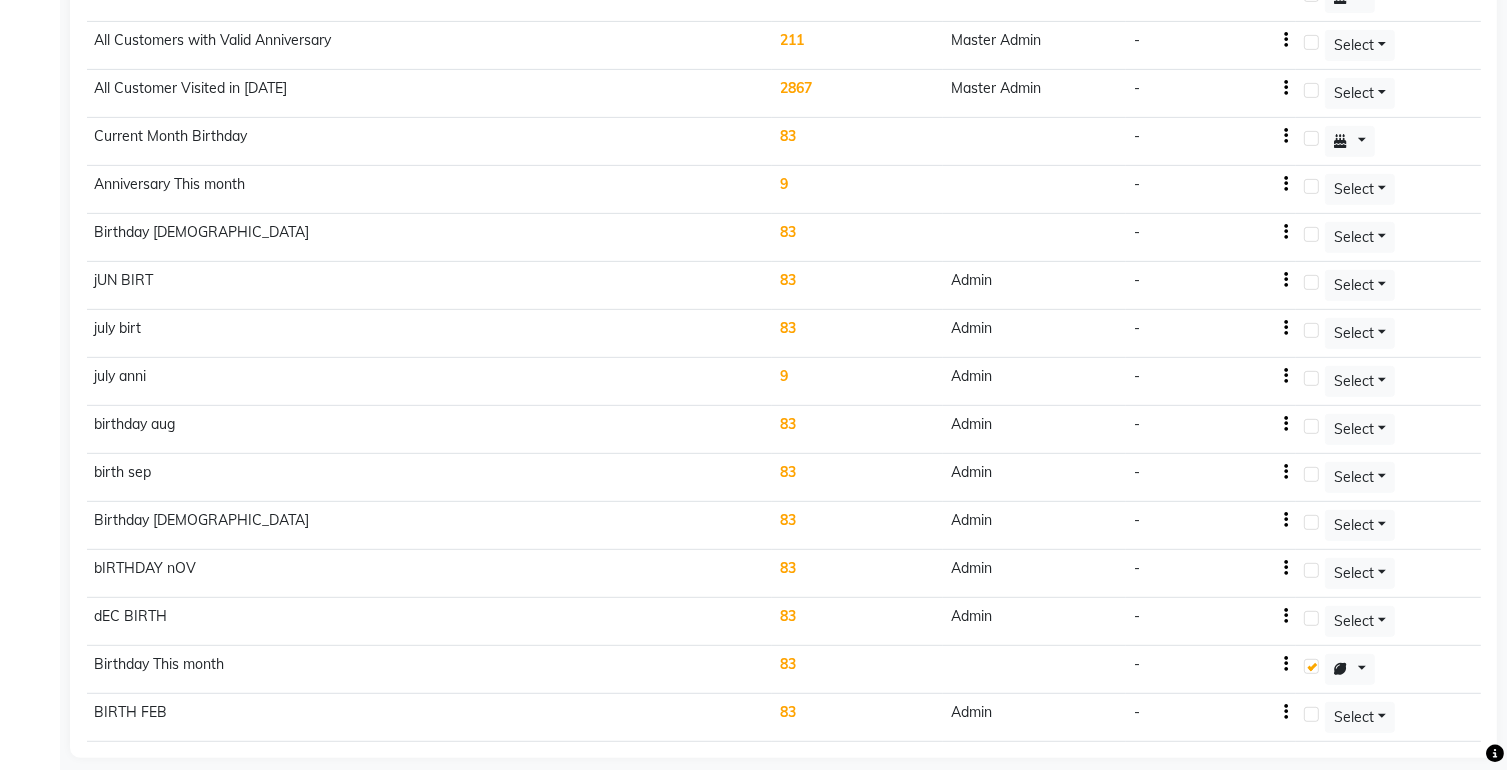 click on "Birthday This month" 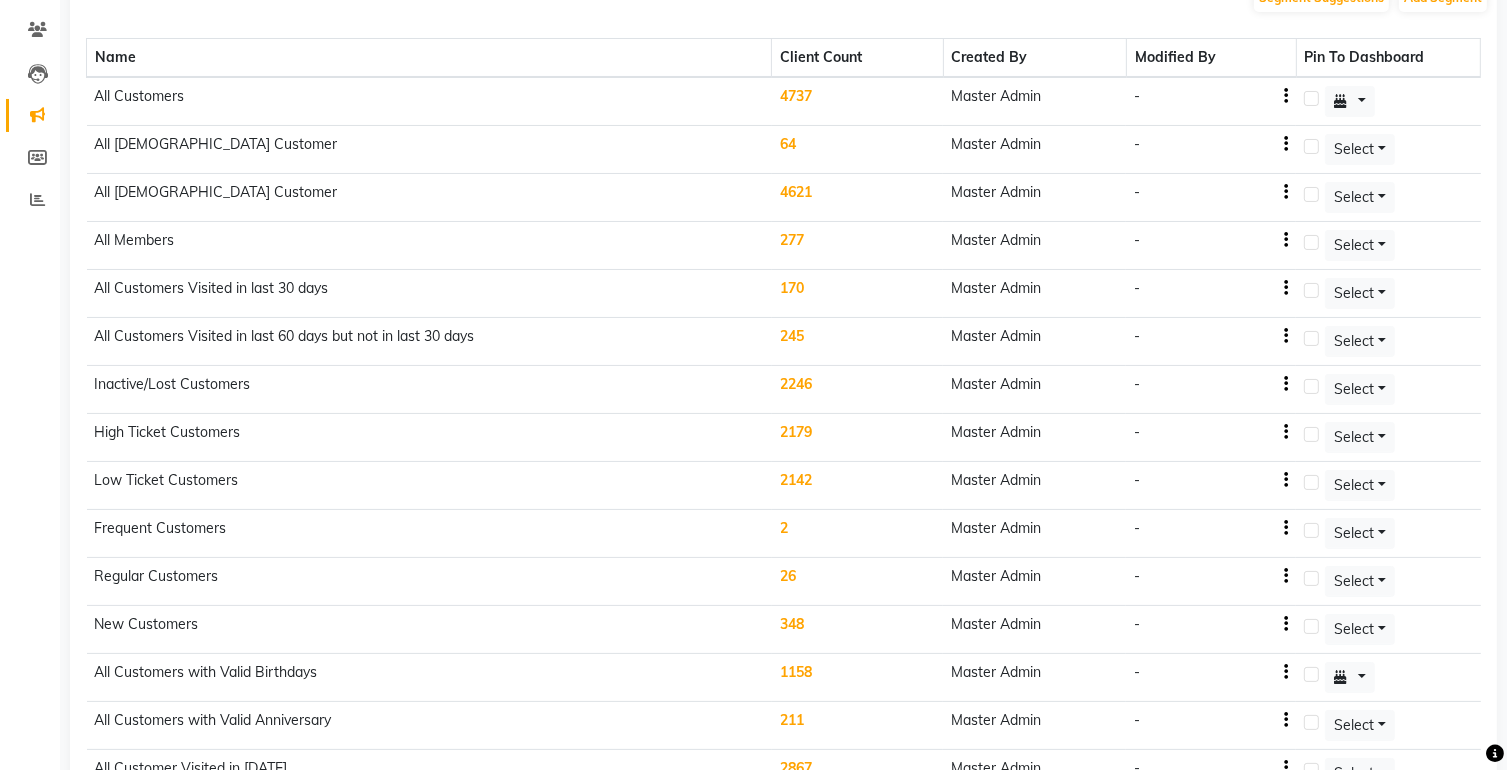 scroll, scrollTop: 138, scrollLeft: 0, axis: vertical 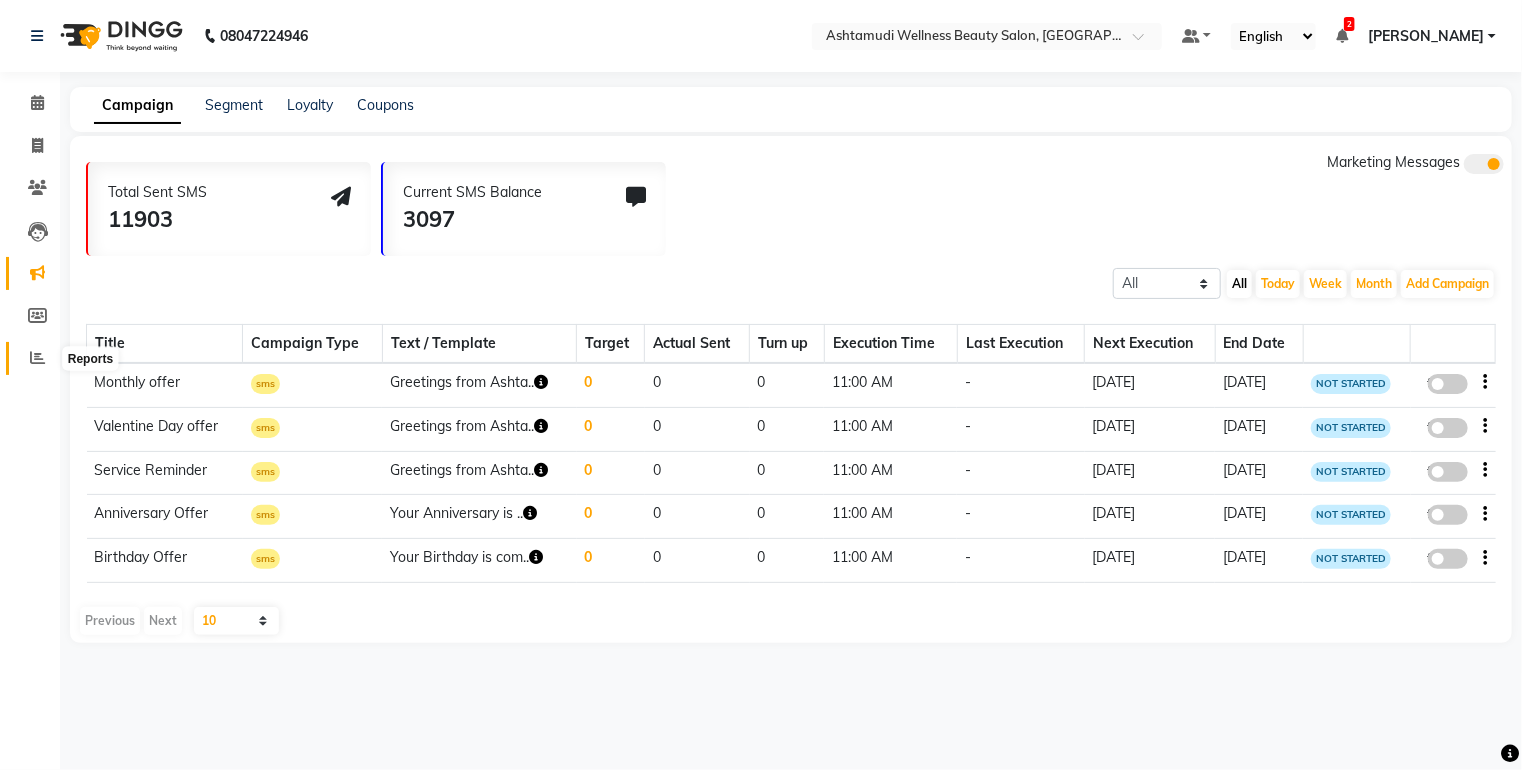 click 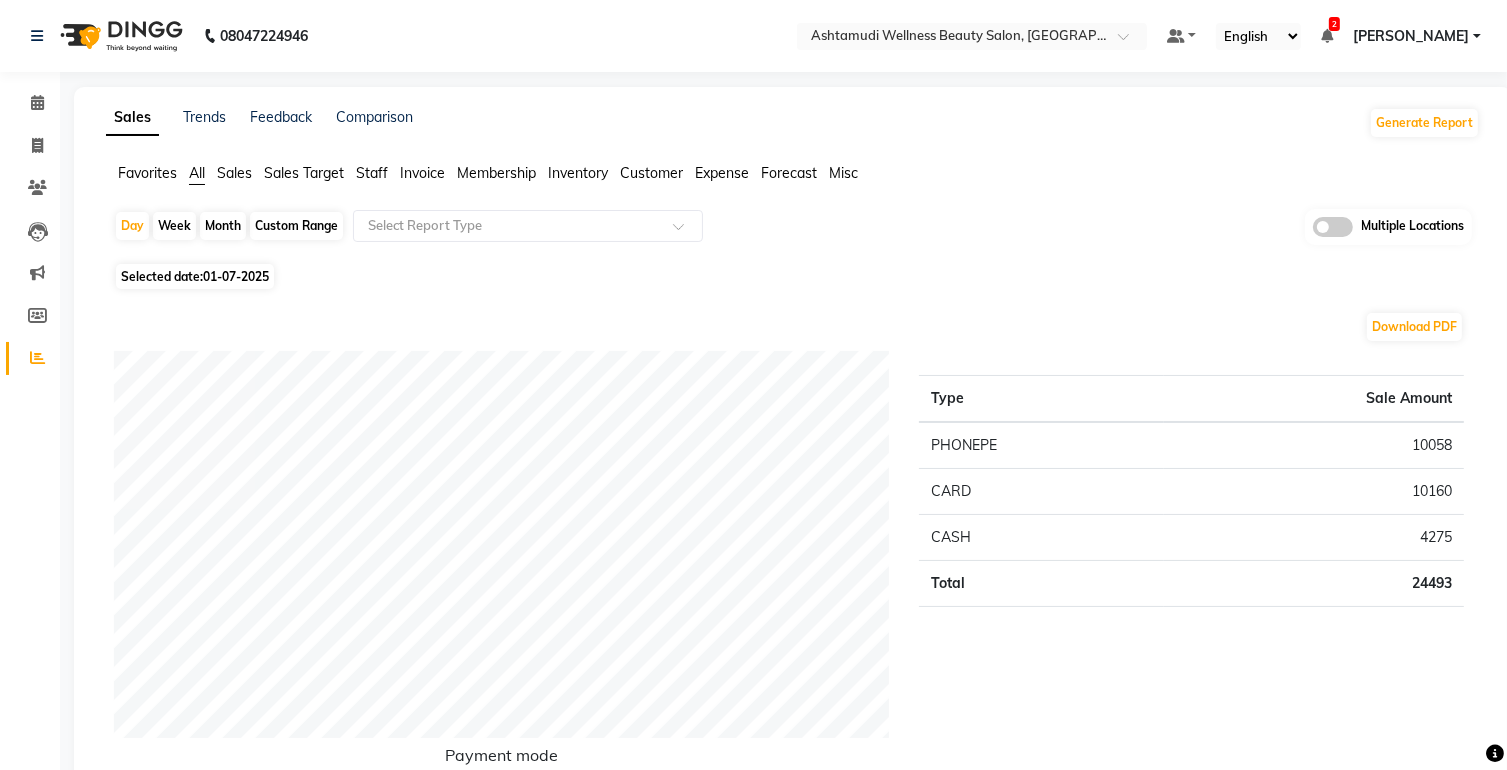 click 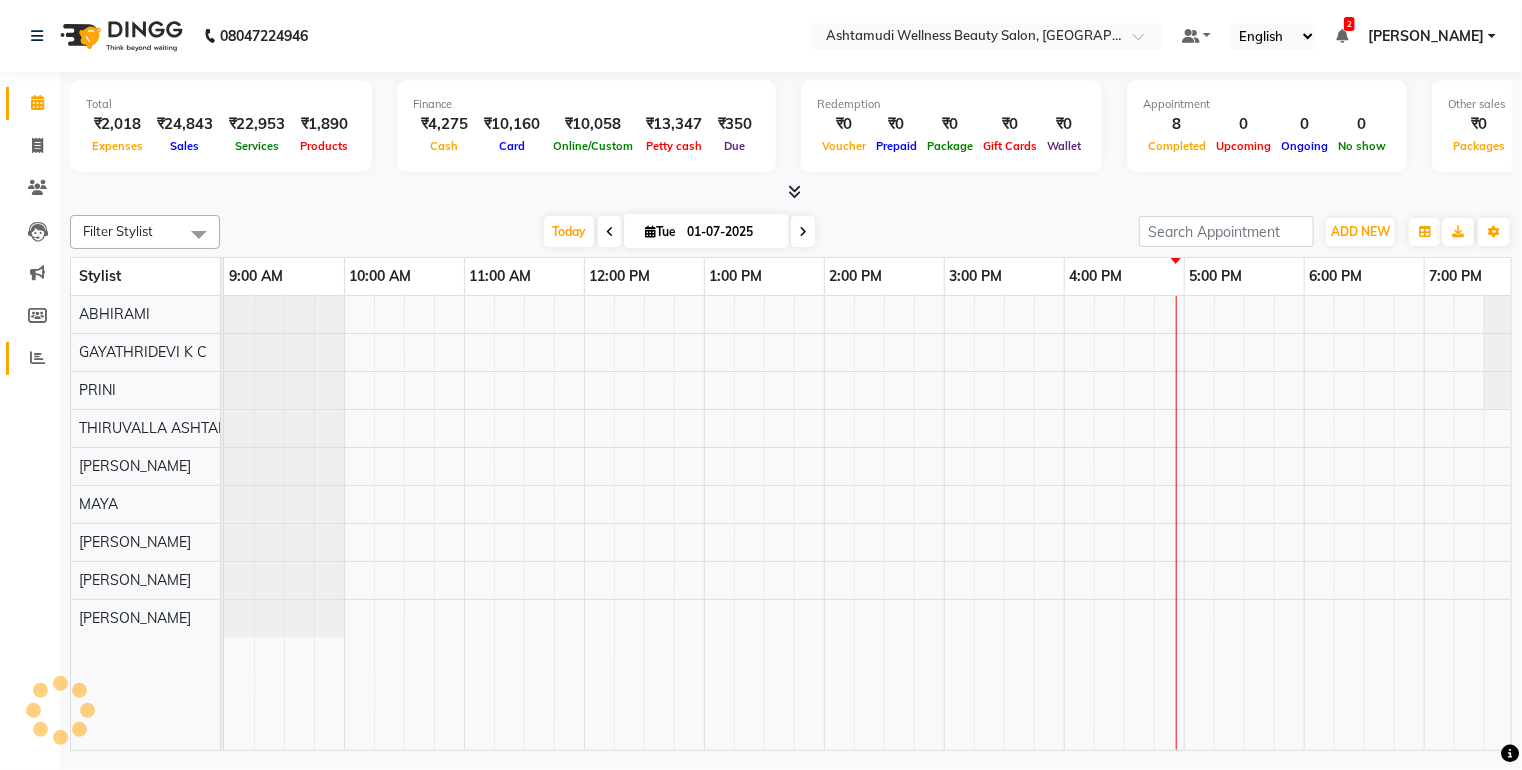 scroll, scrollTop: 0, scrollLeft: 0, axis: both 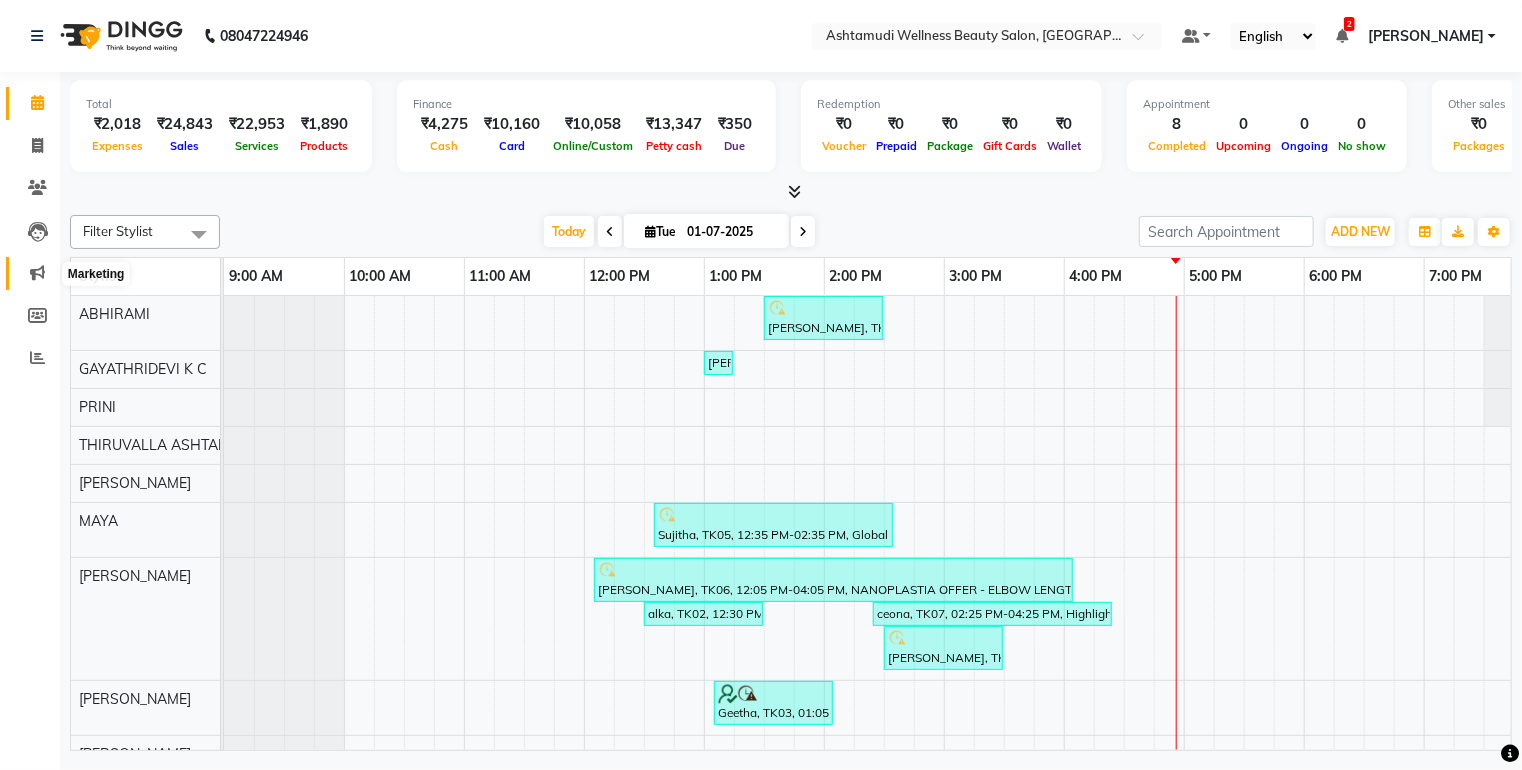 click 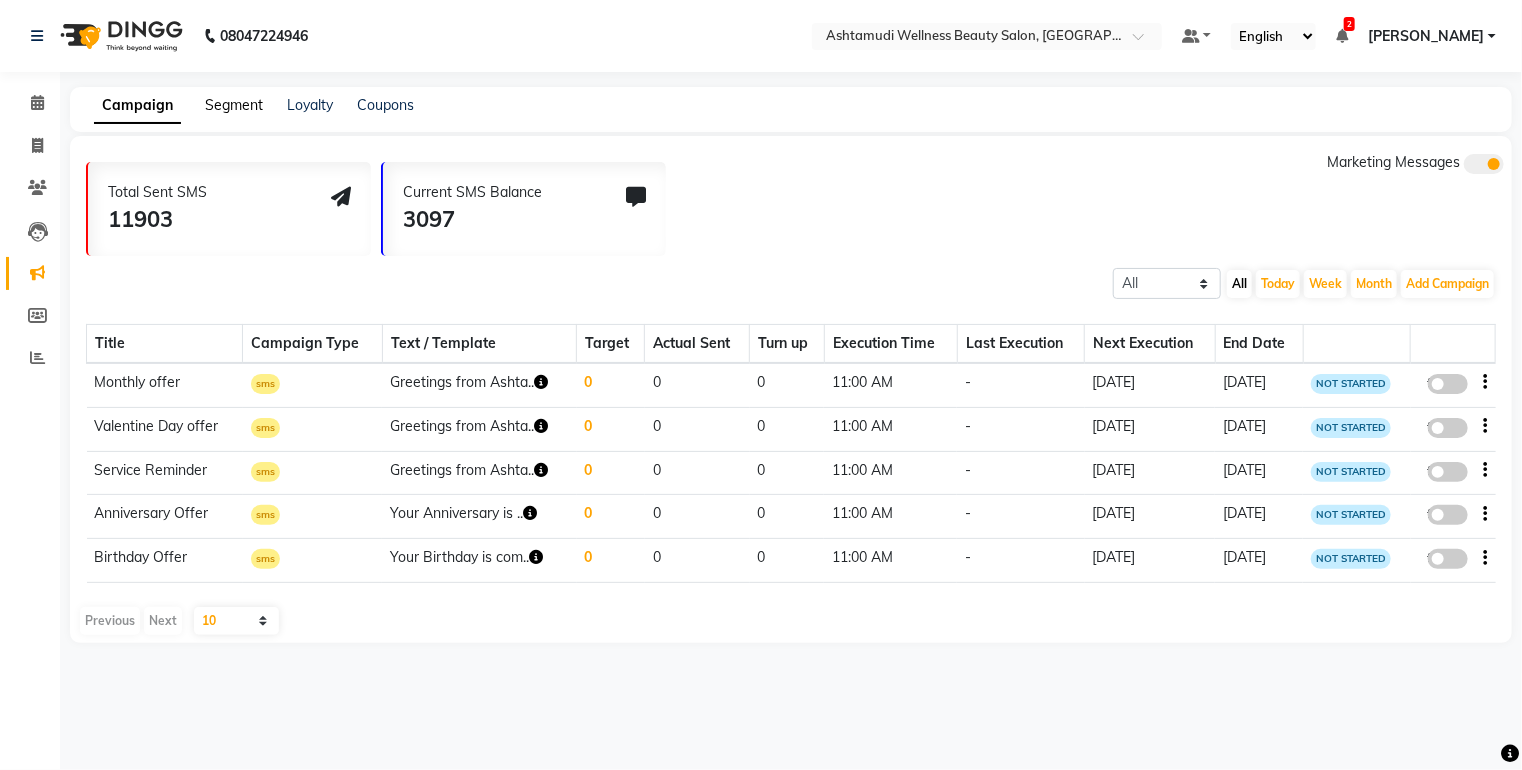 click on "Segment" 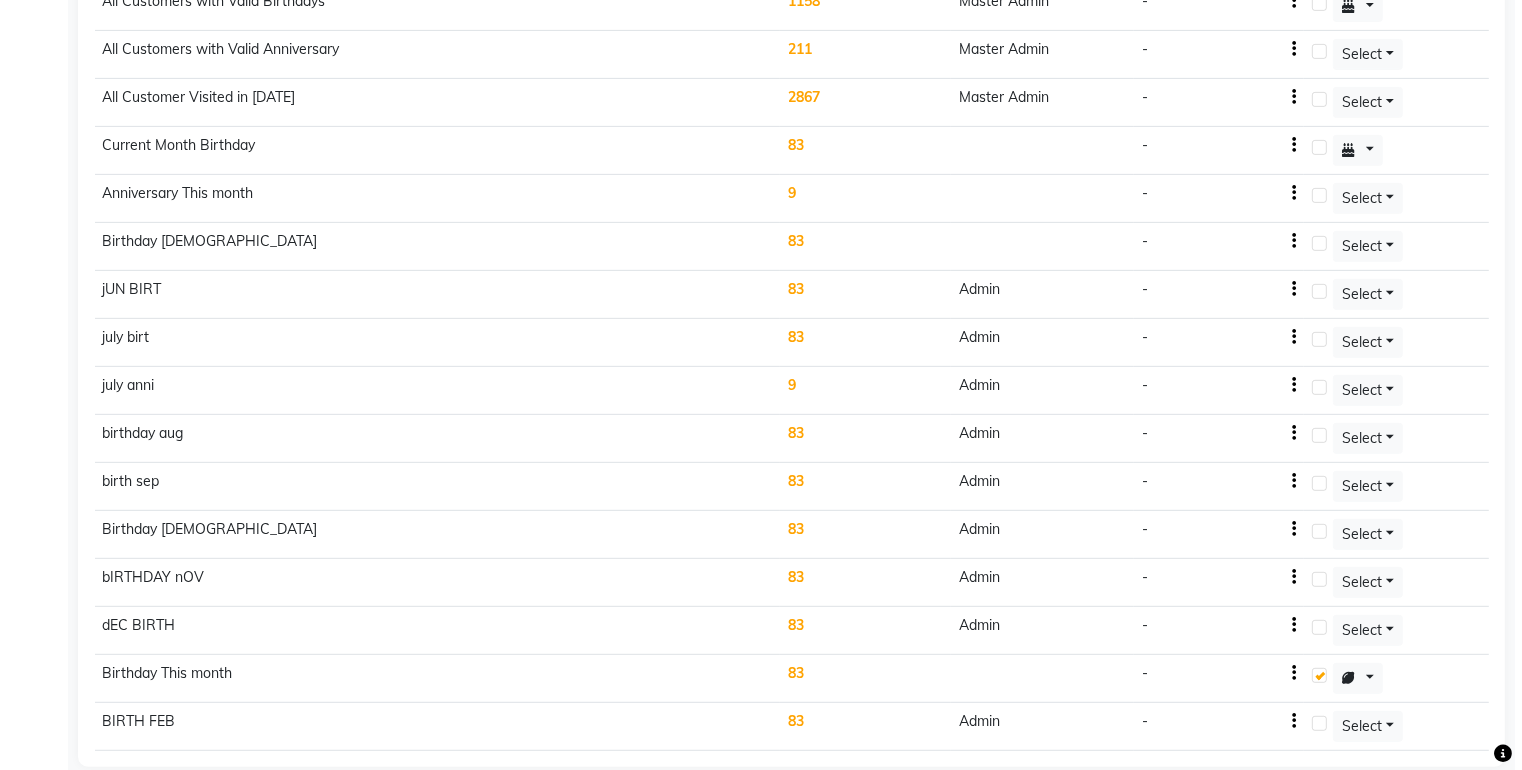 scroll, scrollTop: 838, scrollLeft: 0, axis: vertical 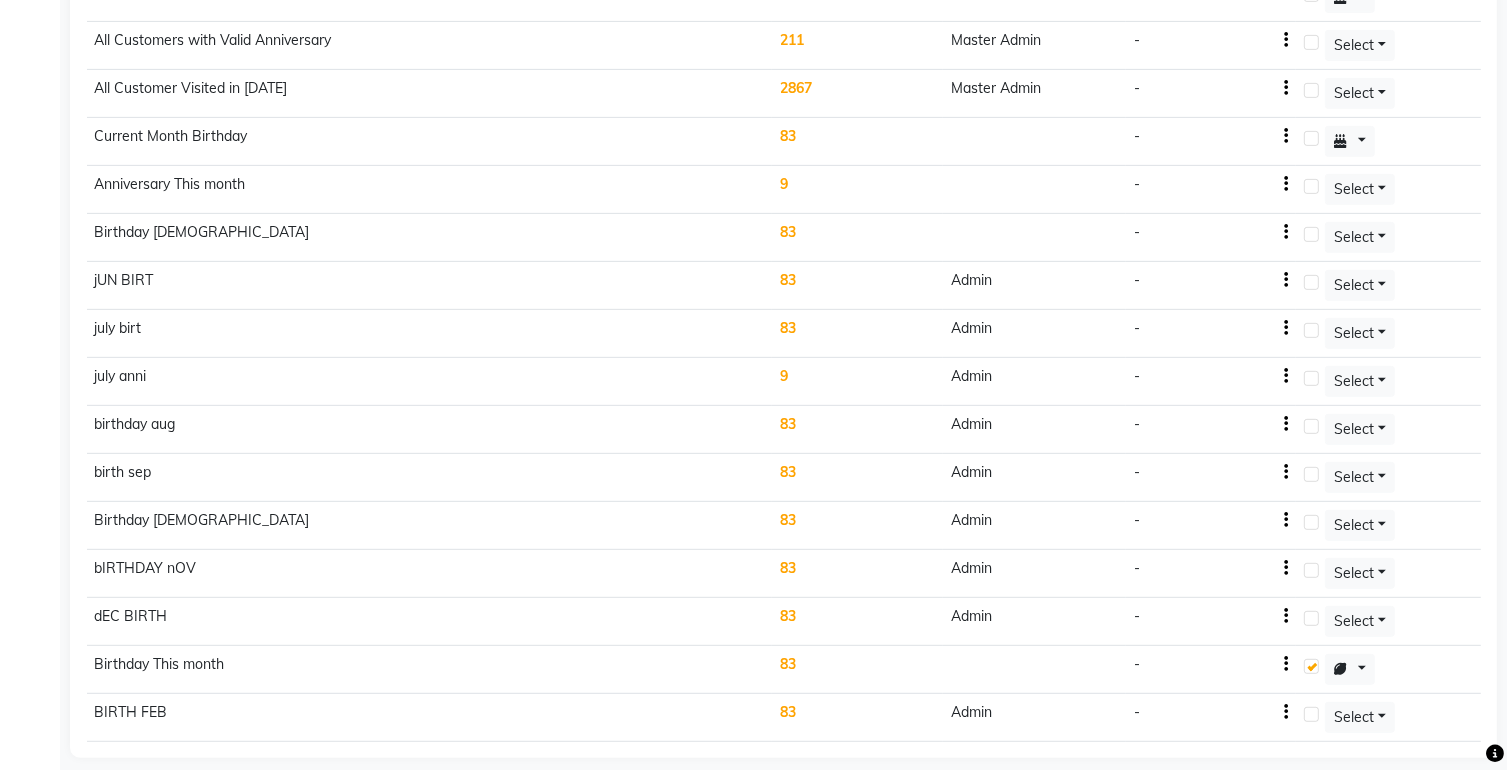 click on "83" 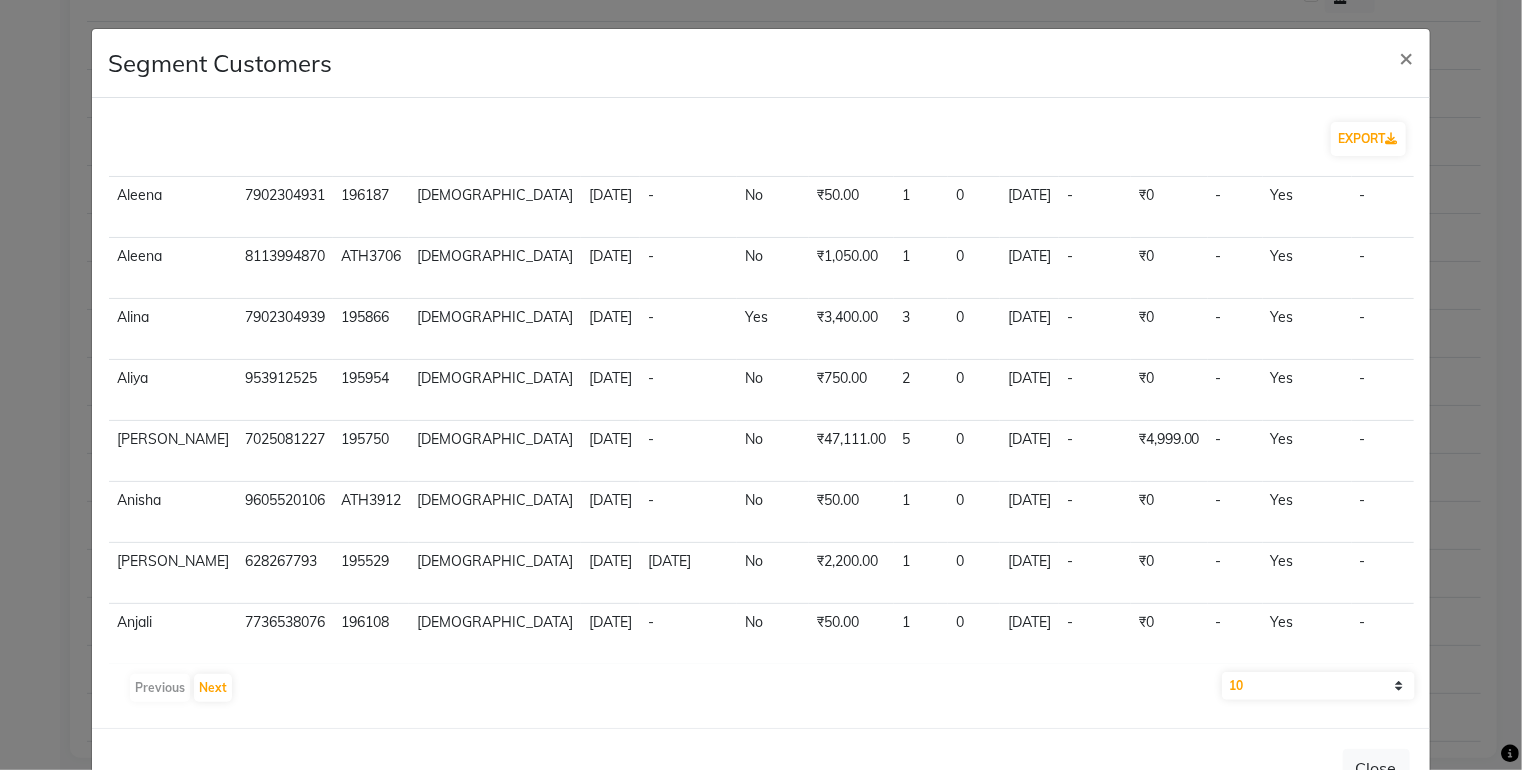 scroll, scrollTop: 0, scrollLeft: 0, axis: both 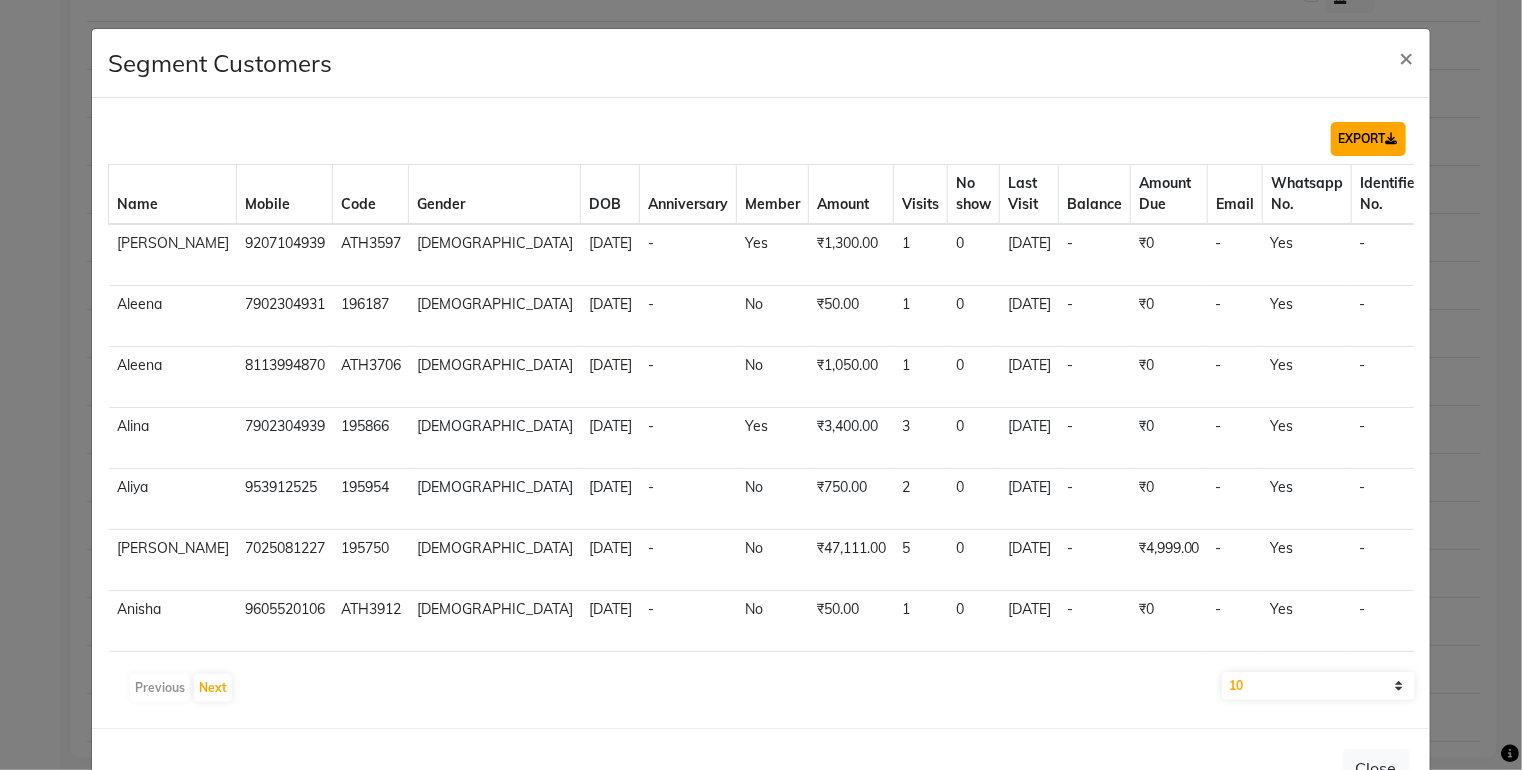 click on "EXPORT" 